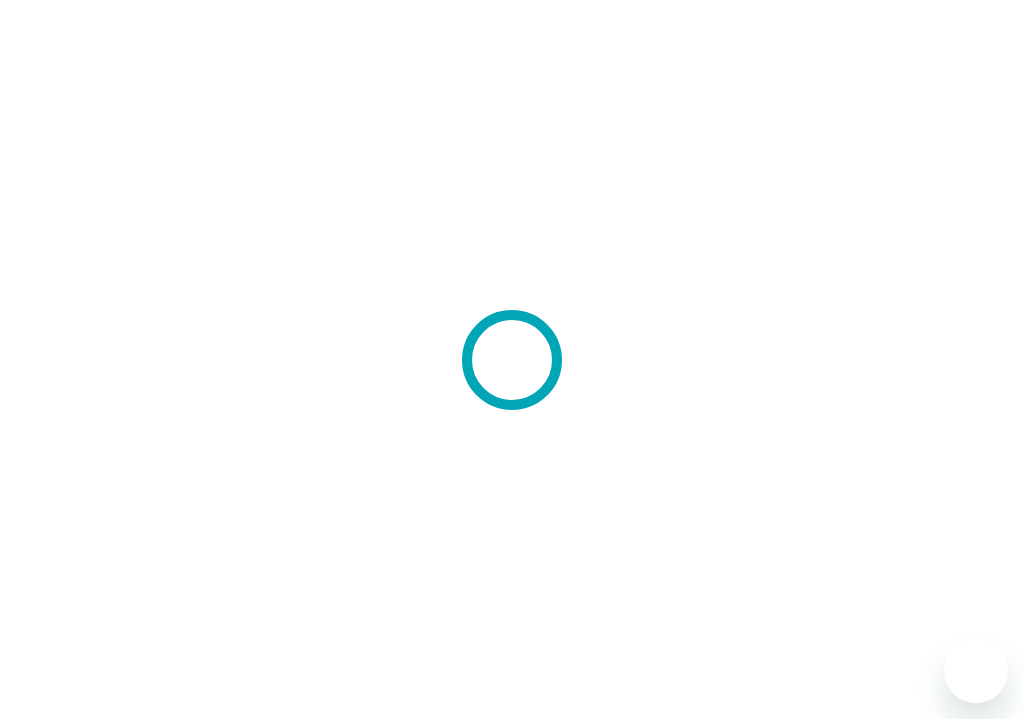 scroll, scrollTop: 0, scrollLeft: 0, axis: both 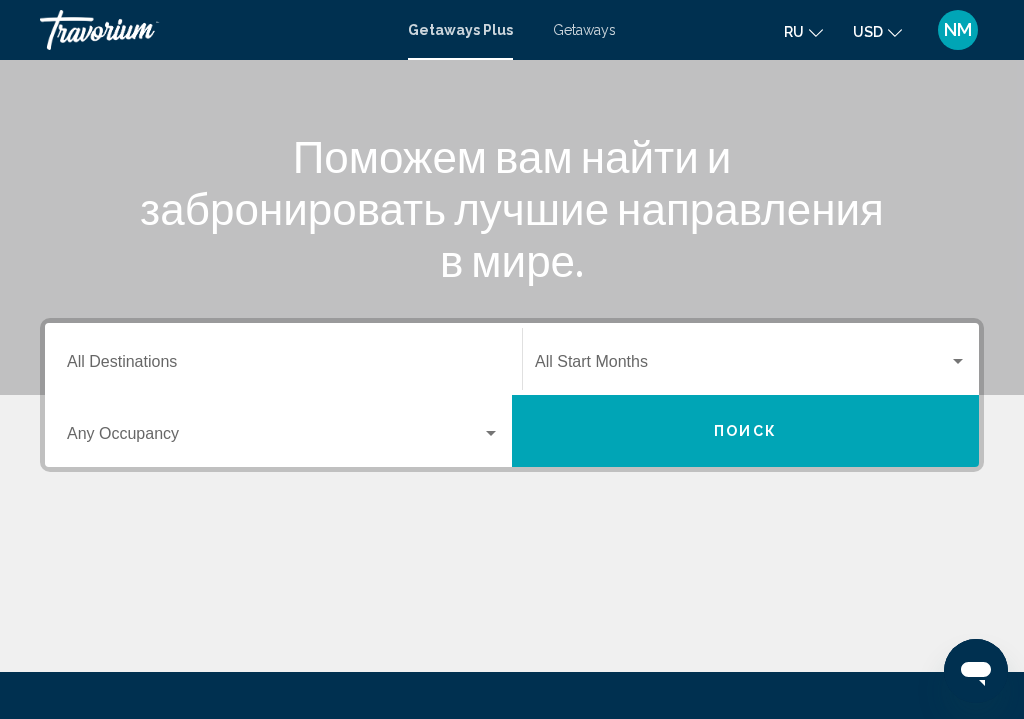 click on "Destination All Destinations" at bounding box center [283, 366] 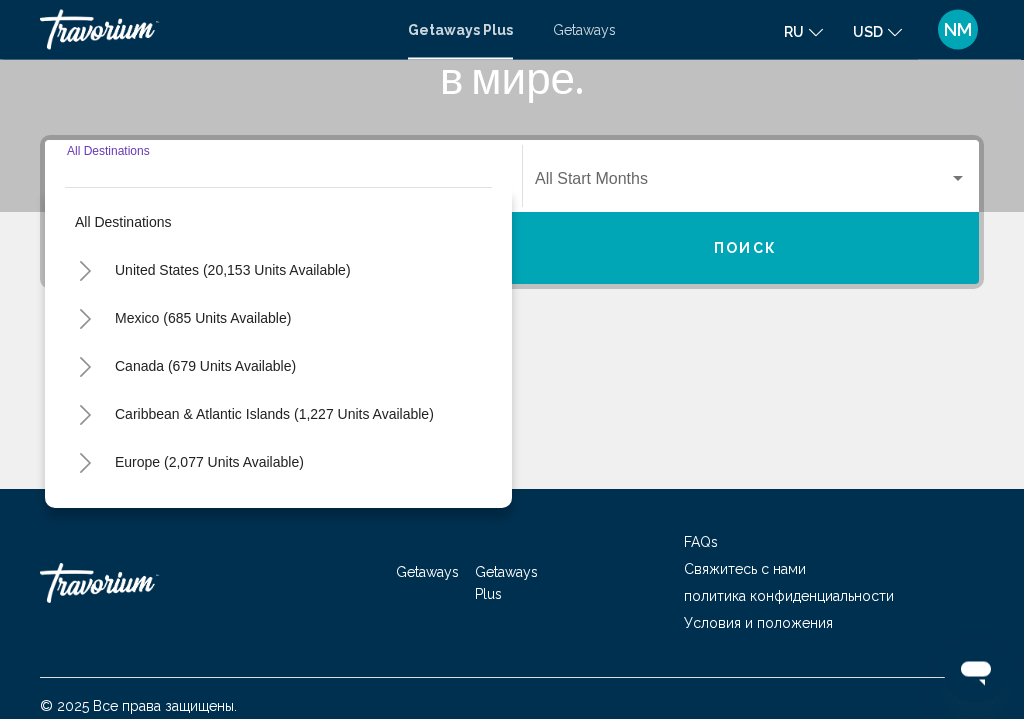 scroll, scrollTop: 402, scrollLeft: 0, axis: vertical 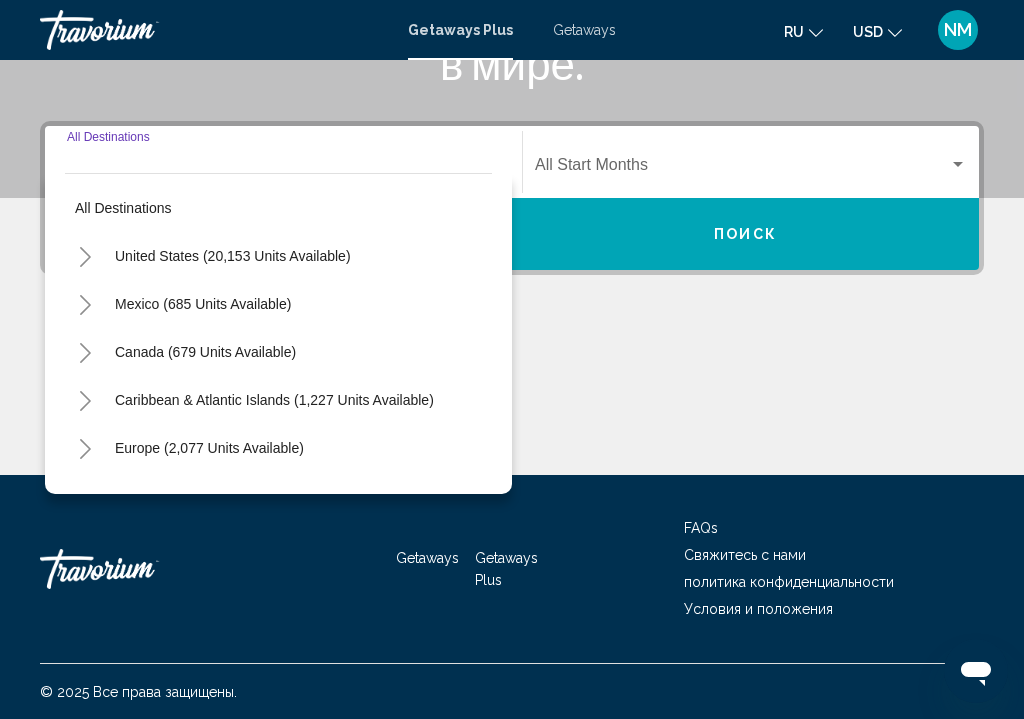 click on "United States (20,153 units available)" at bounding box center [203, 304] 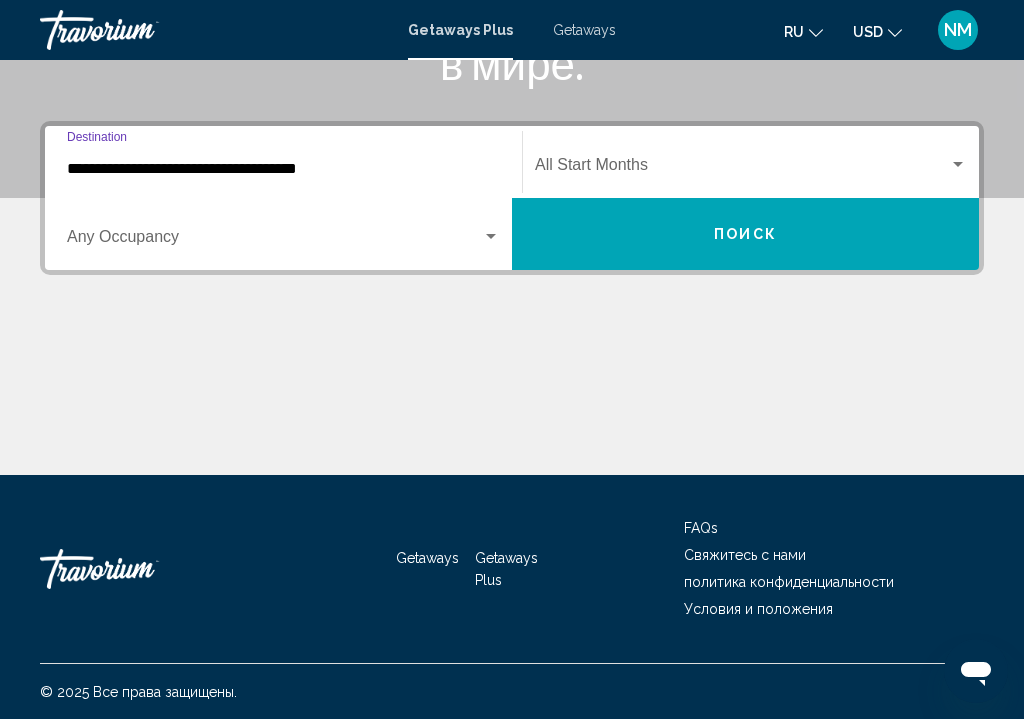 click at bounding box center (274, 241) 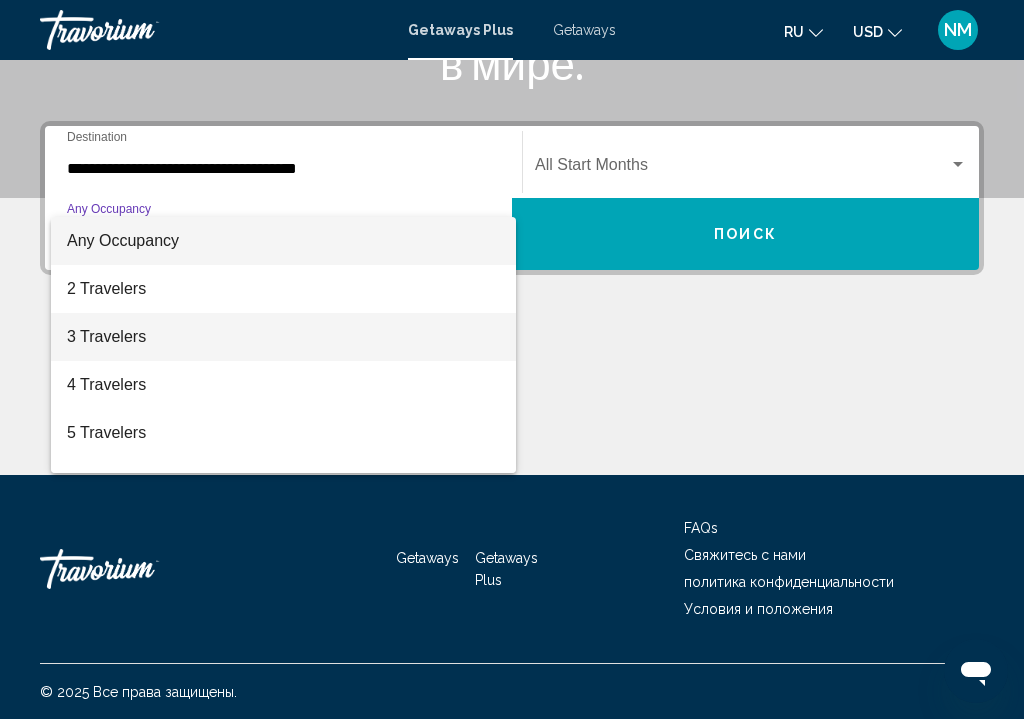 click on "3 Travelers" at bounding box center (283, 337) 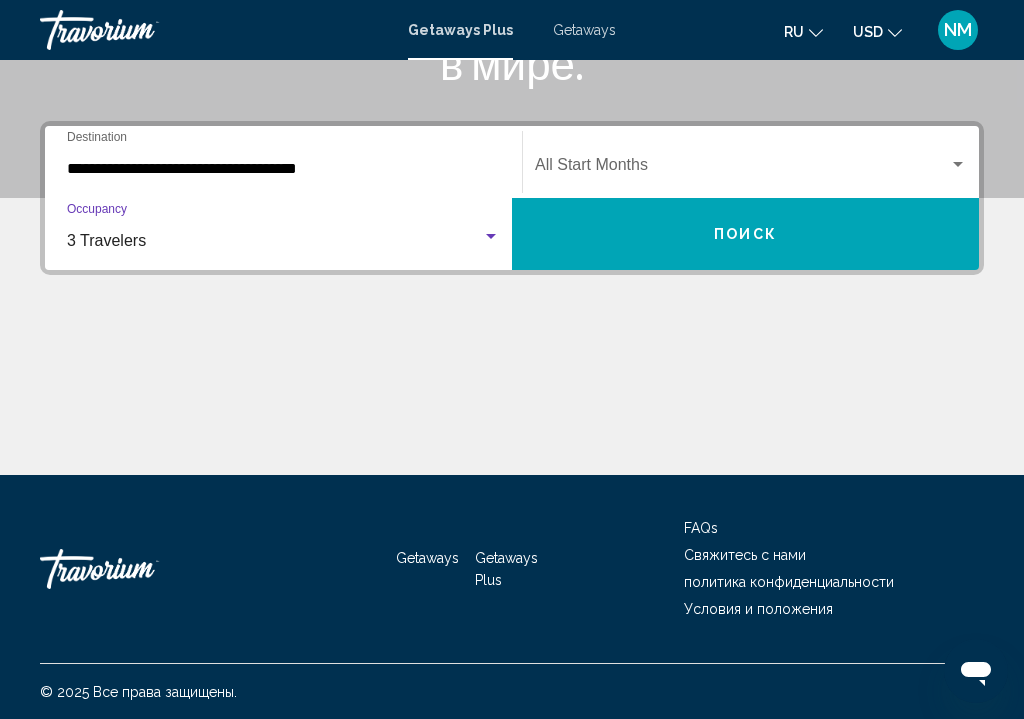click at bounding box center (742, 169) 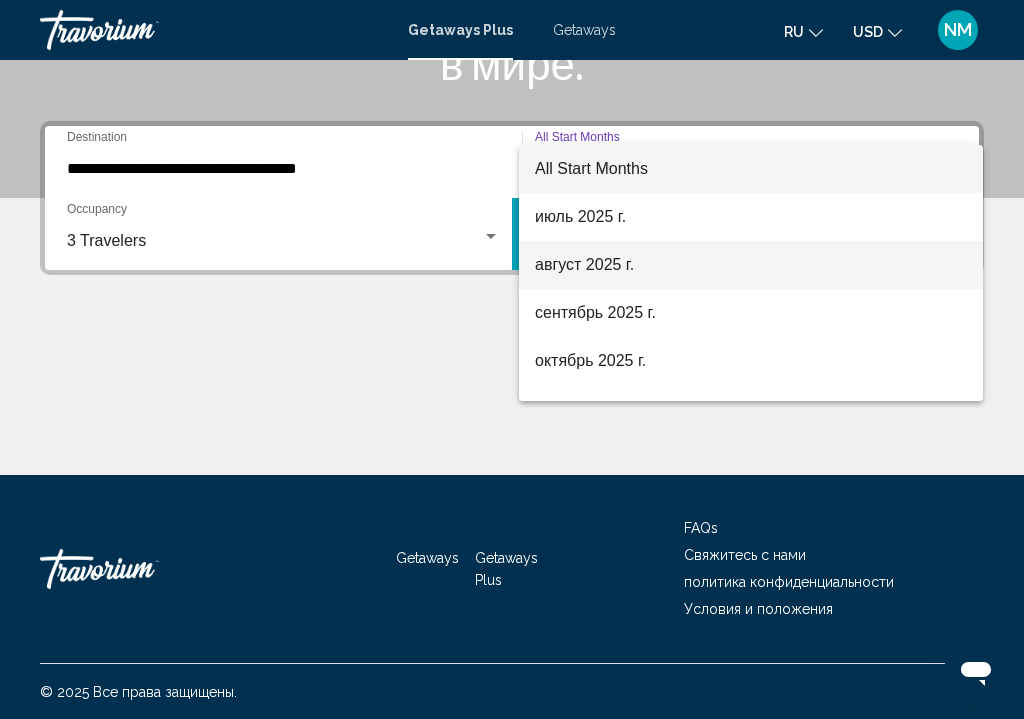 click on "август 2025 г." at bounding box center [751, 265] 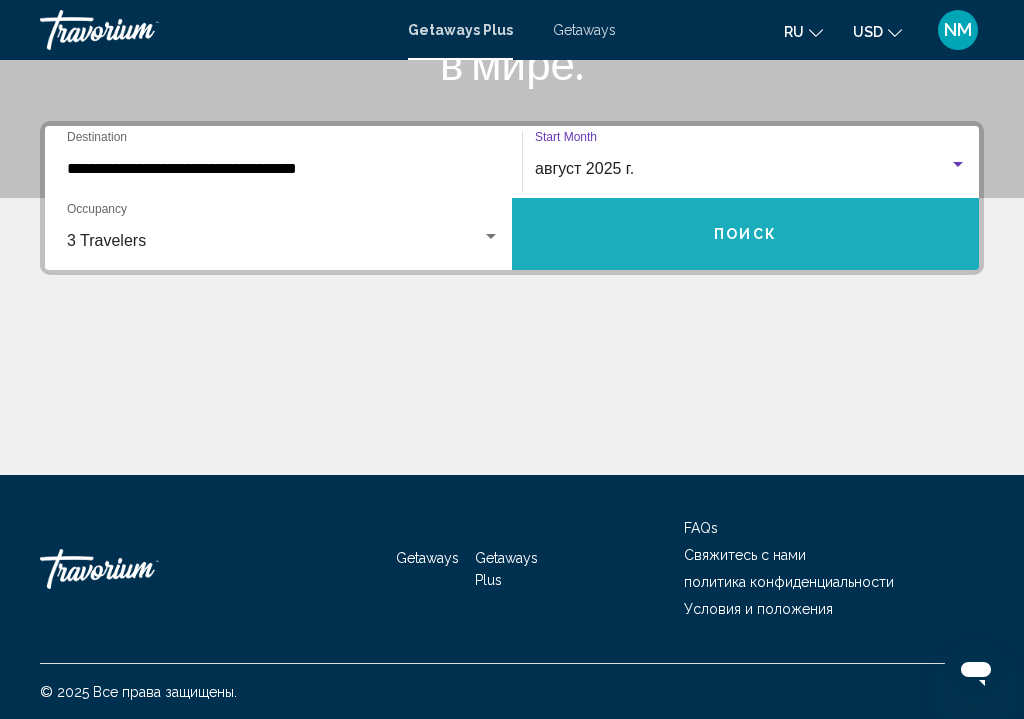 click on "Поиск" at bounding box center [745, 235] 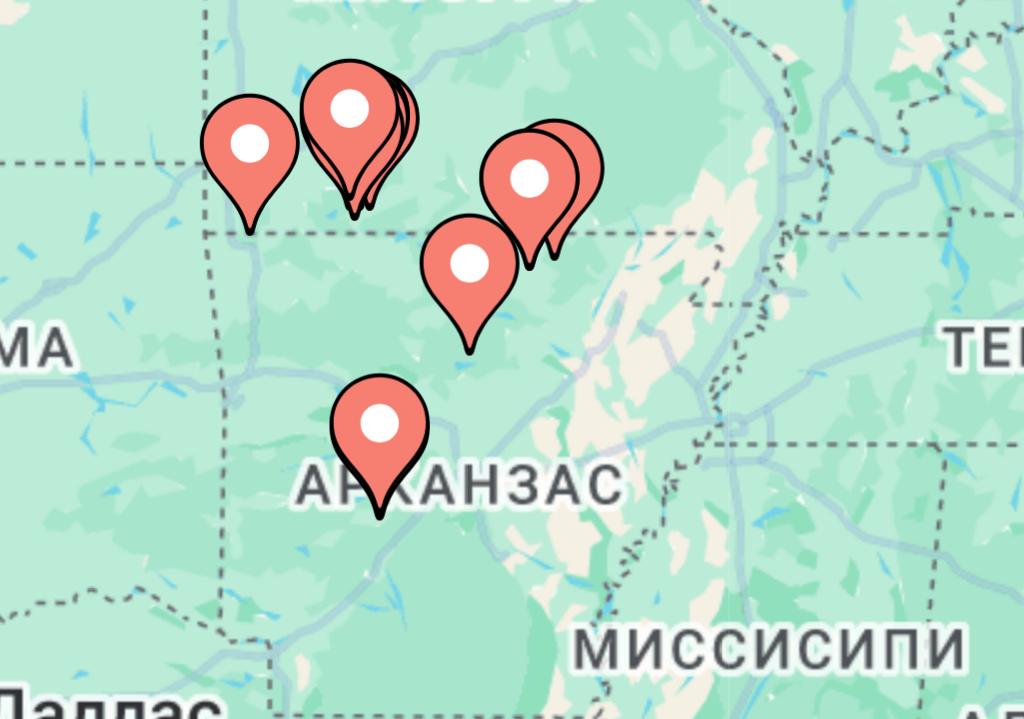 type on "**********" 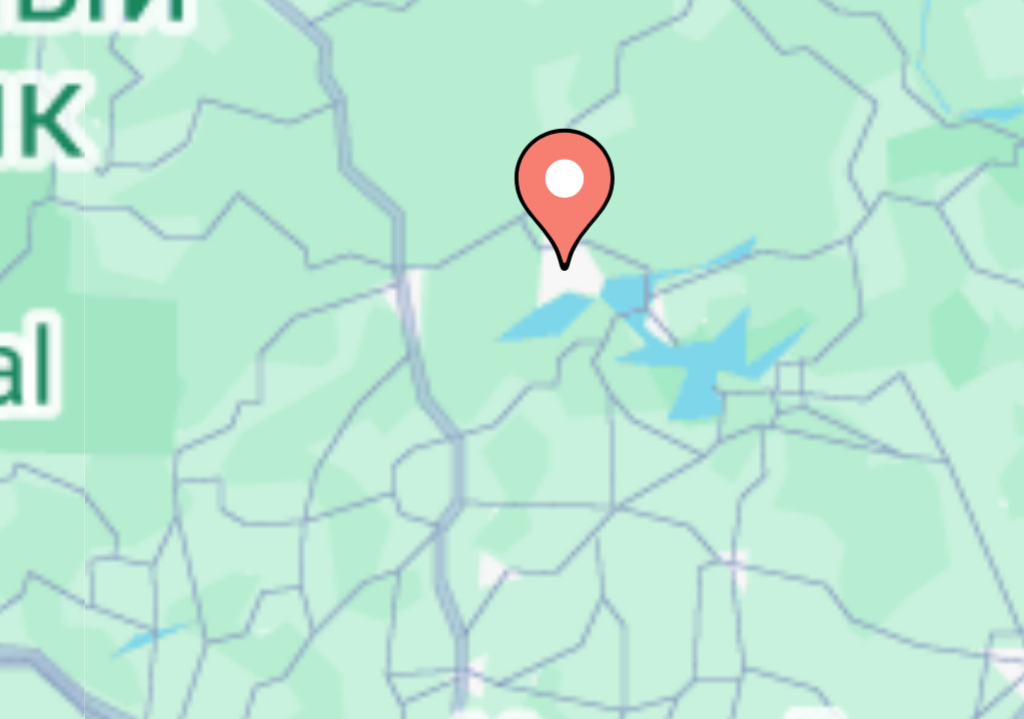 click 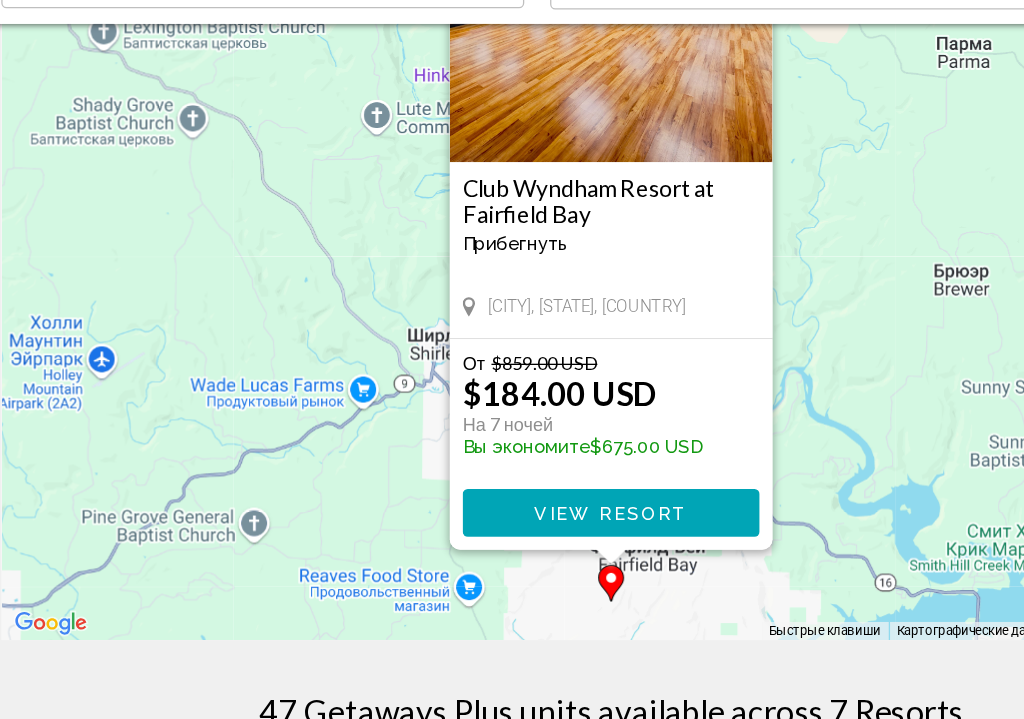 scroll, scrollTop: 143, scrollLeft: 0, axis: vertical 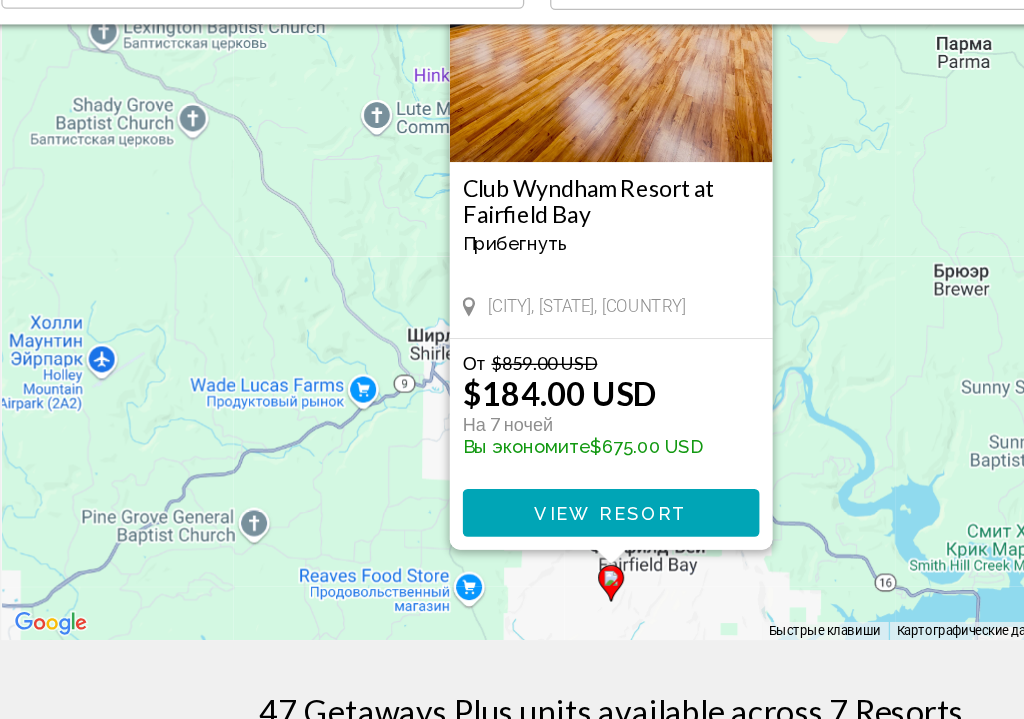 click on "Club Wyndham Resort at Fairfield Bay" at bounding box center [512, 317] 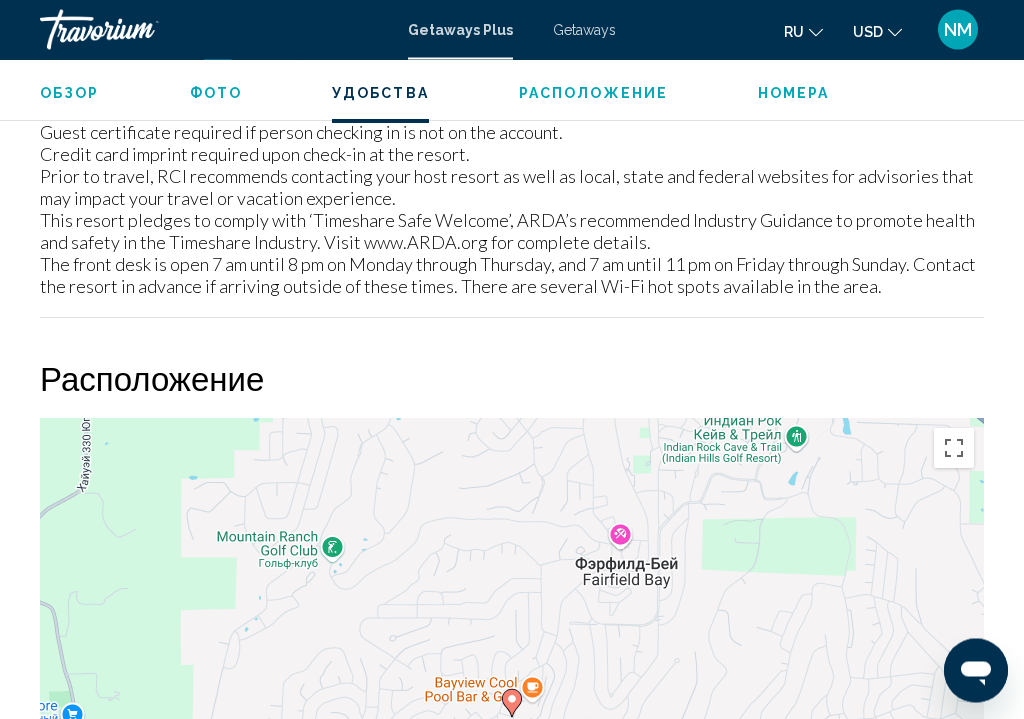 scroll, scrollTop: 3290, scrollLeft: 0, axis: vertical 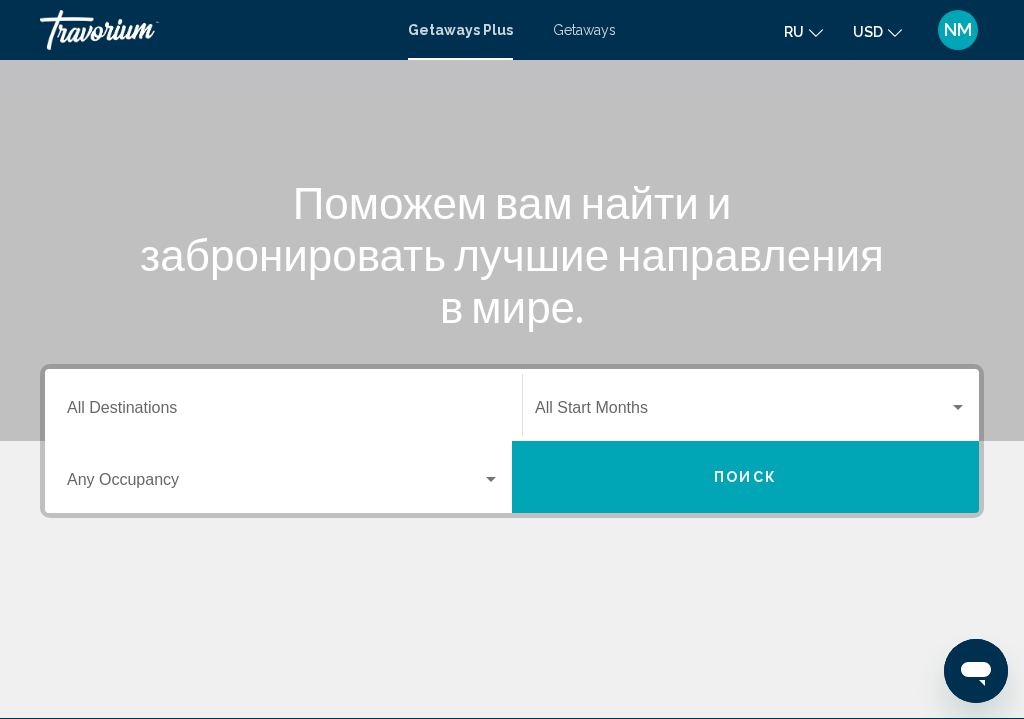 click on "Destination All Destinations" at bounding box center [283, 412] 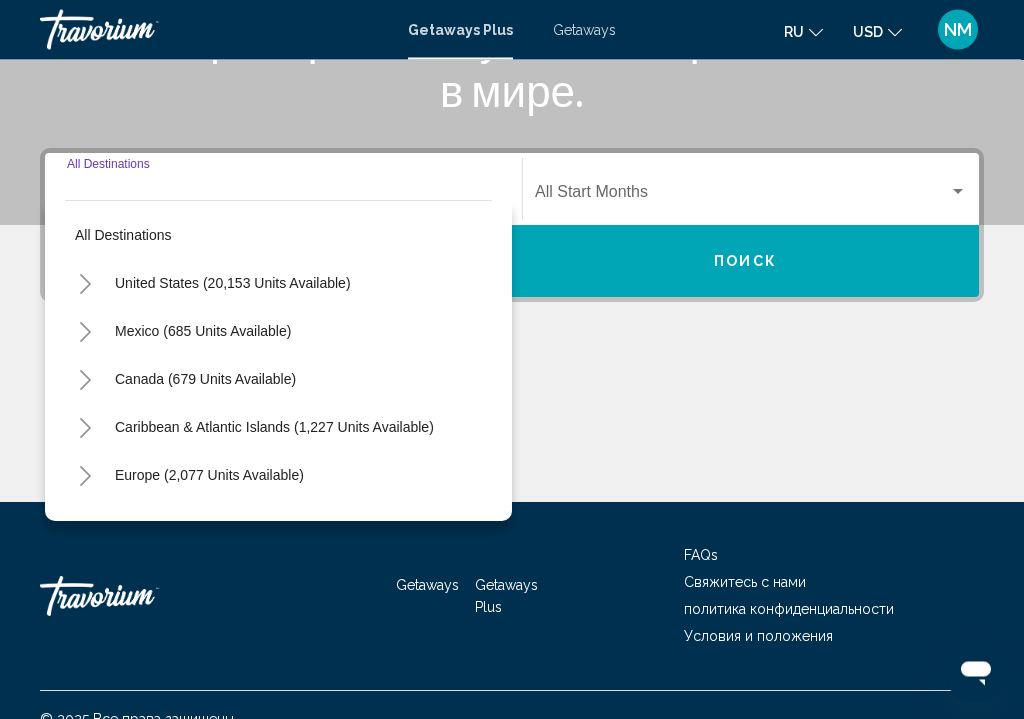 scroll, scrollTop: 402, scrollLeft: 0, axis: vertical 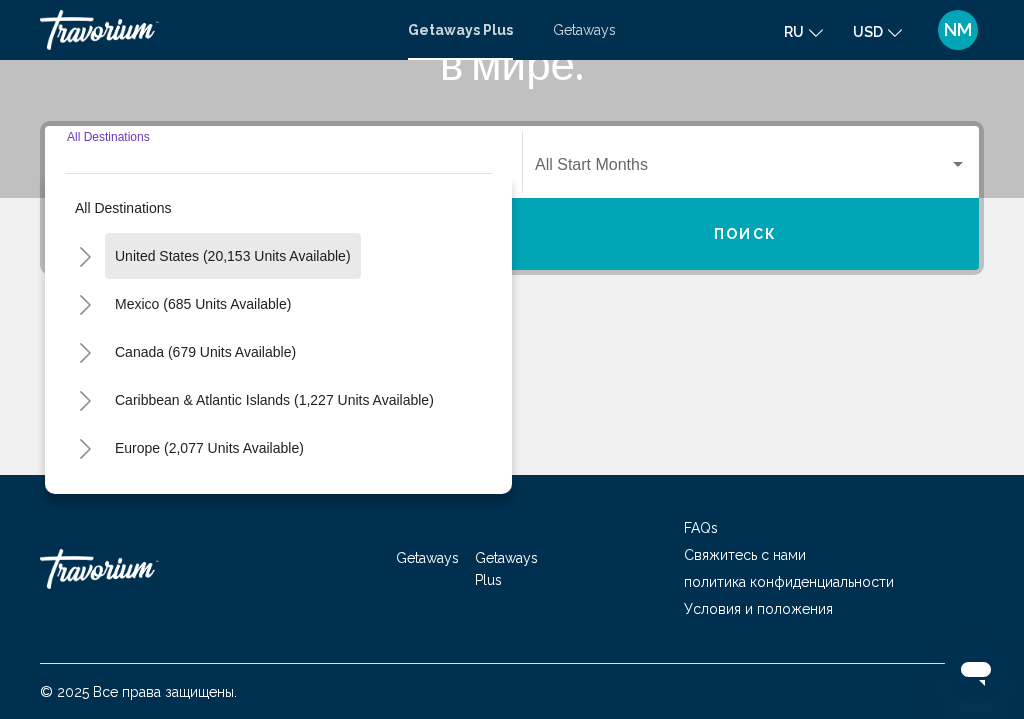 click on "United States (20,153 units available)" at bounding box center [203, 304] 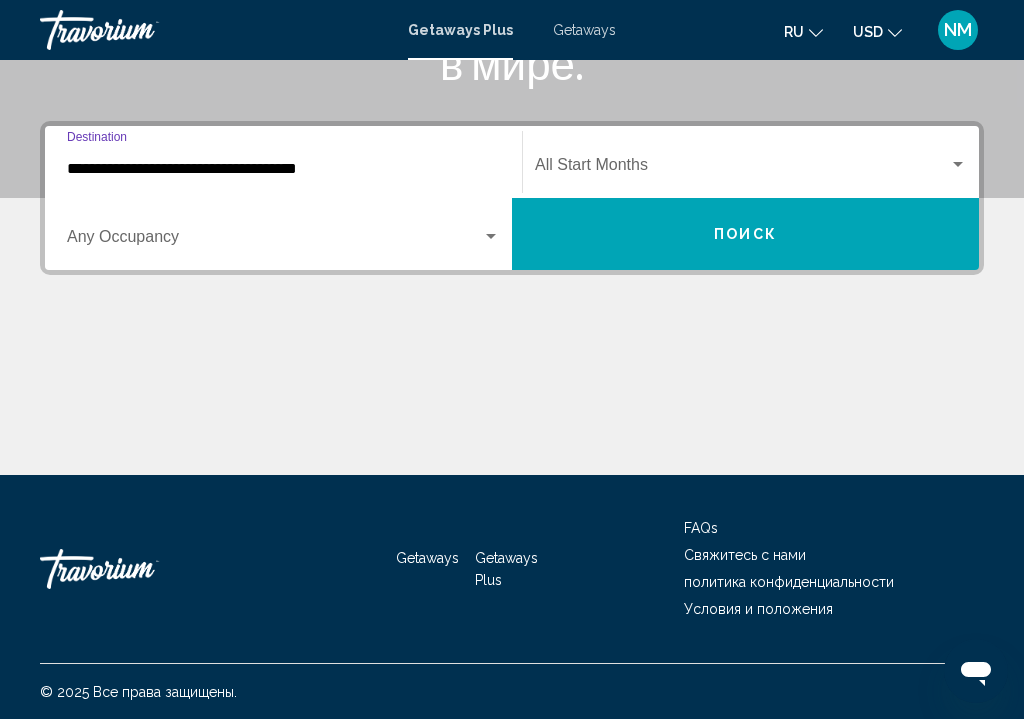 click at bounding box center [274, 241] 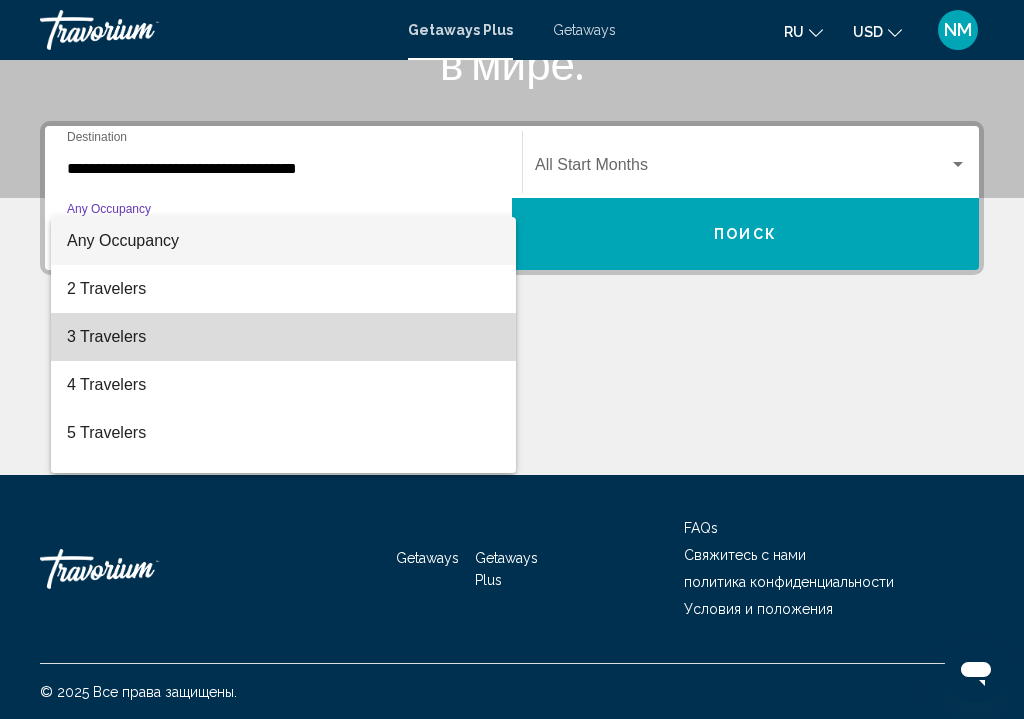 click on "3 Travelers" at bounding box center (283, 337) 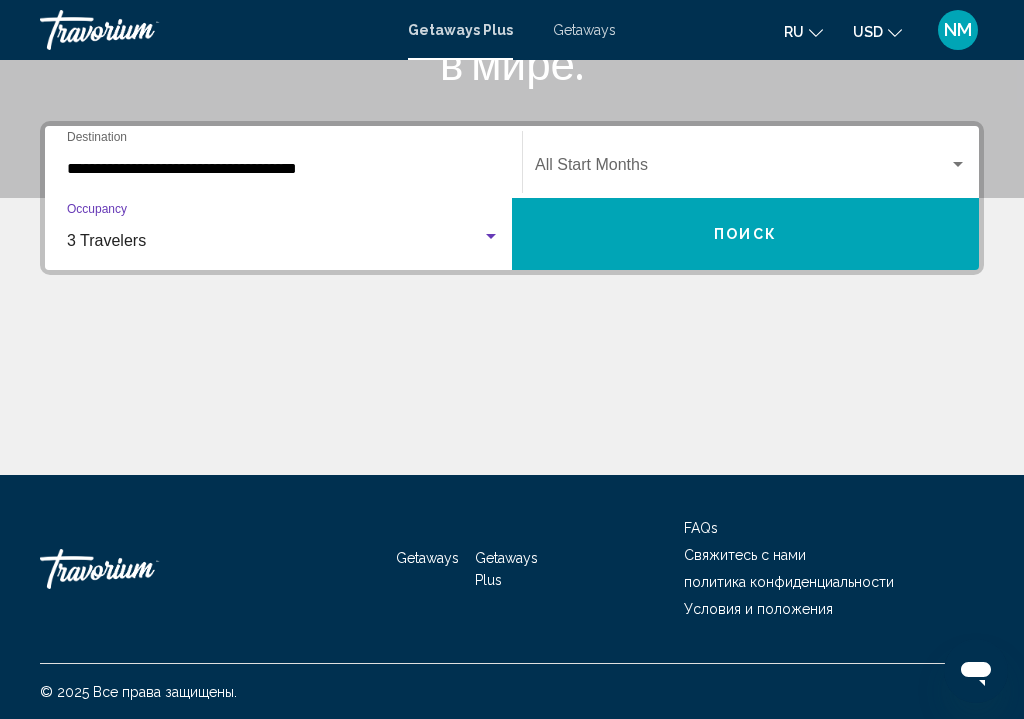 click at bounding box center (742, 169) 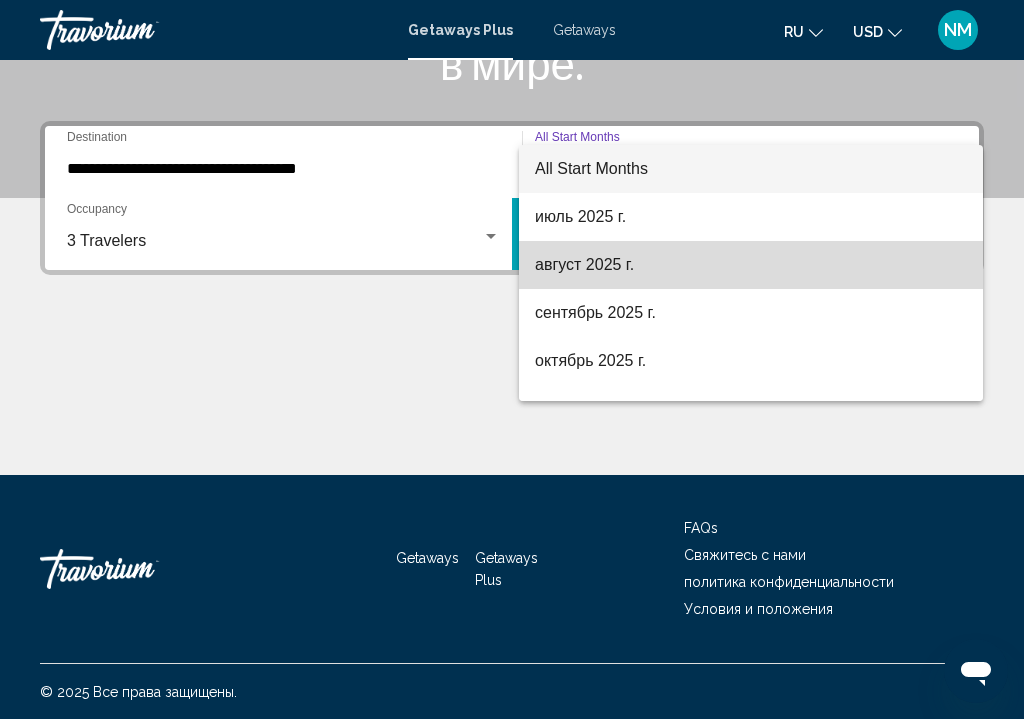 click on "август 2025 г." at bounding box center [751, 265] 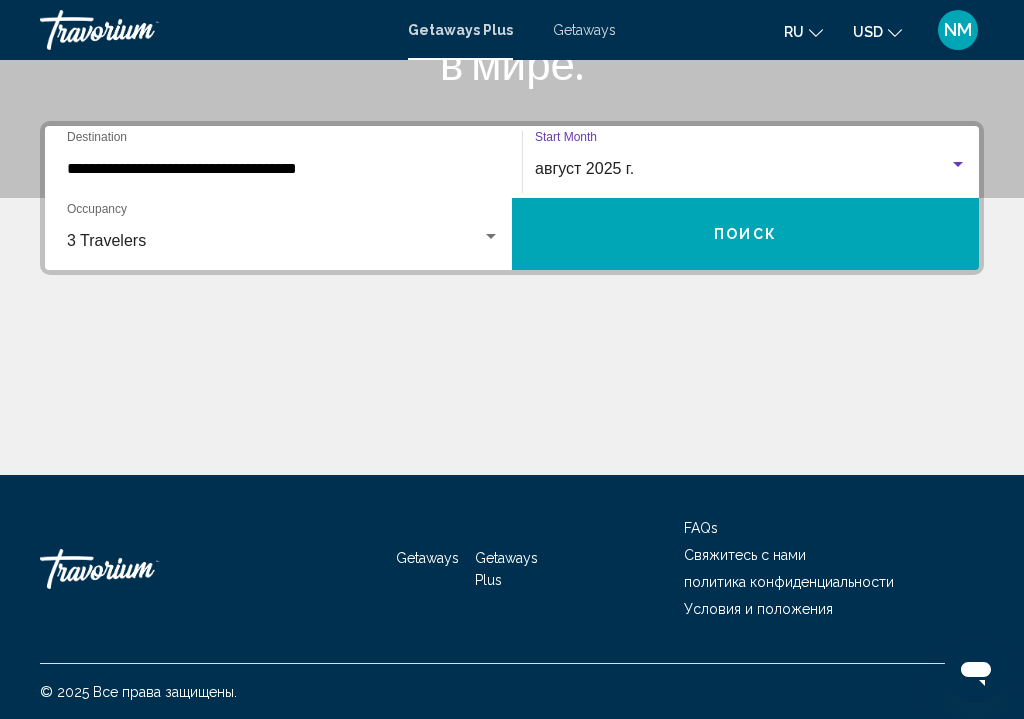 click on "Поиск" at bounding box center [745, 235] 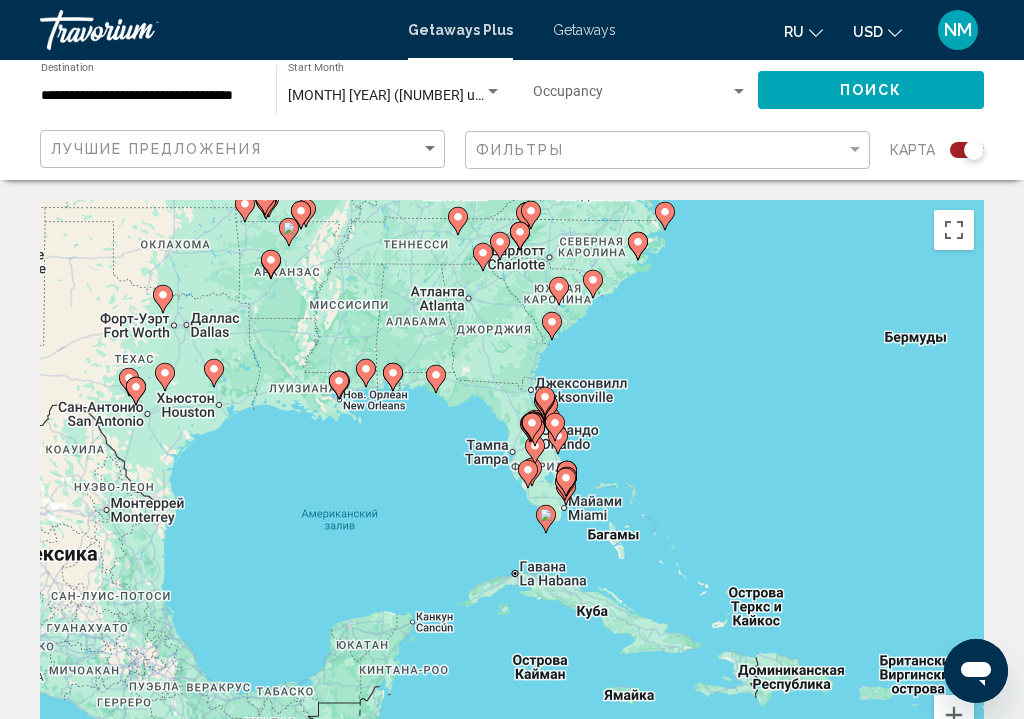 scroll, scrollTop: 81, scrollLeft: 0, axis: vertical 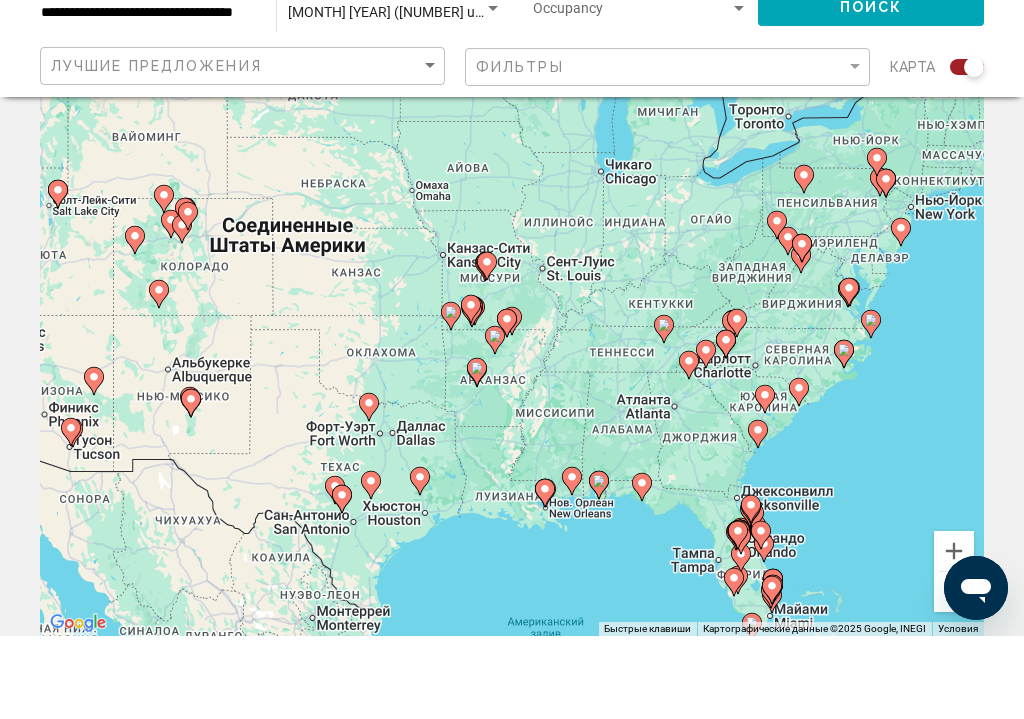 click 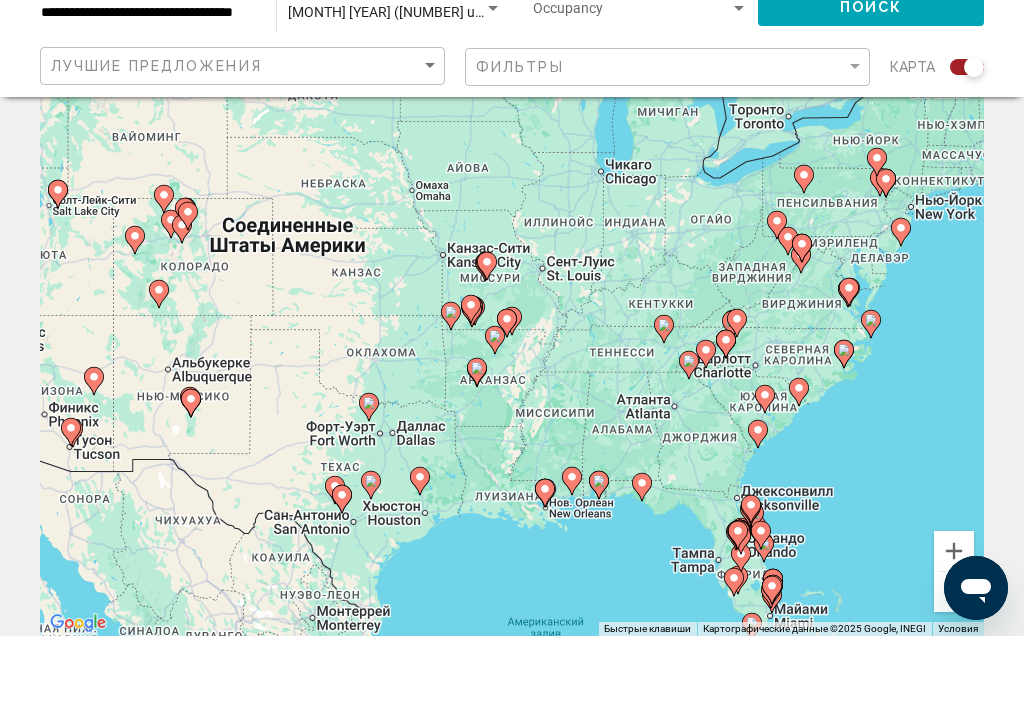 click 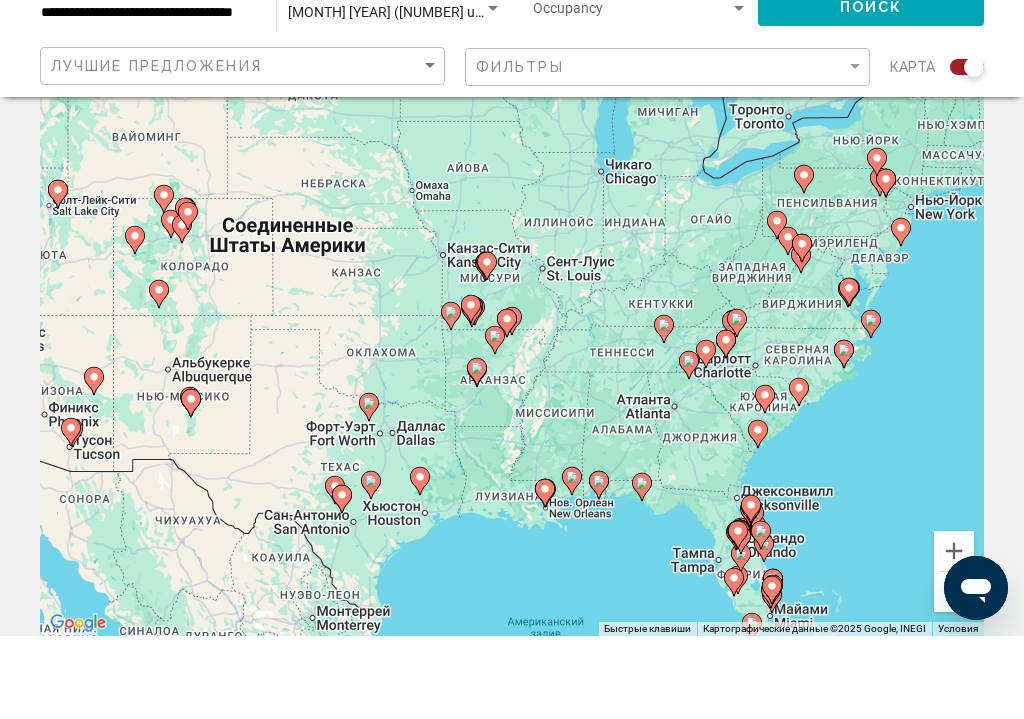 type on "**********" 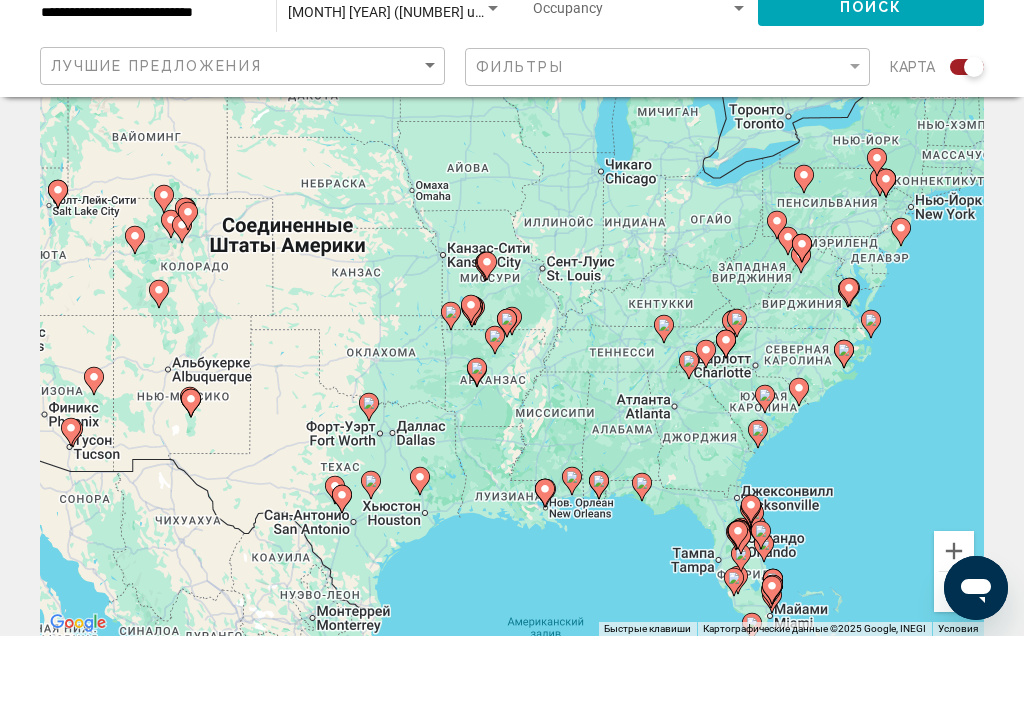 click 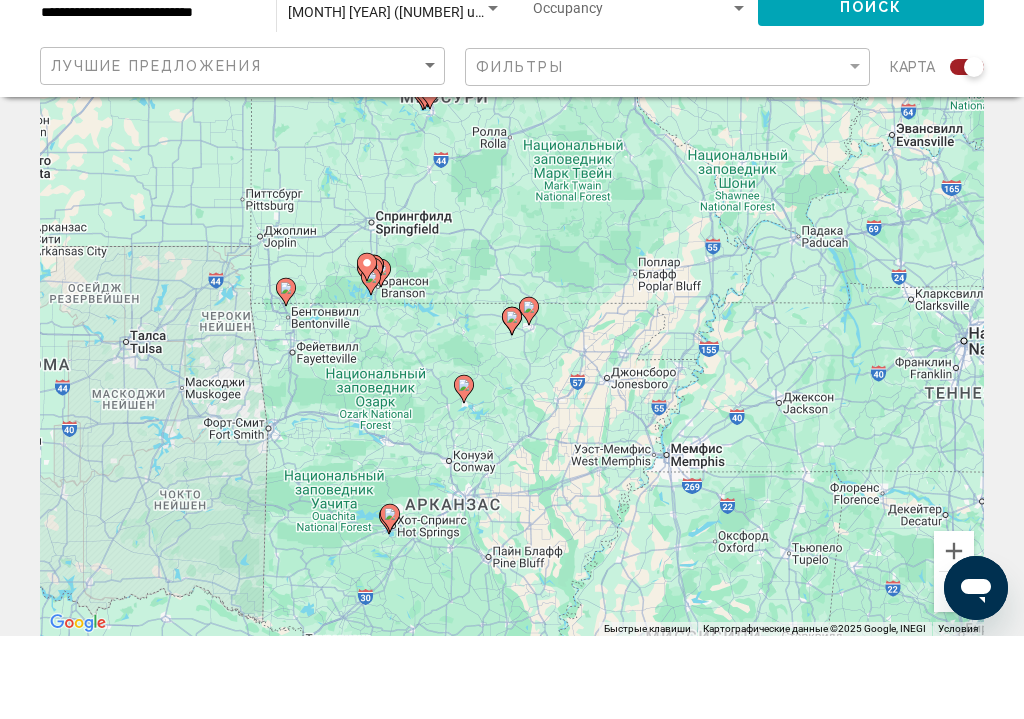 click 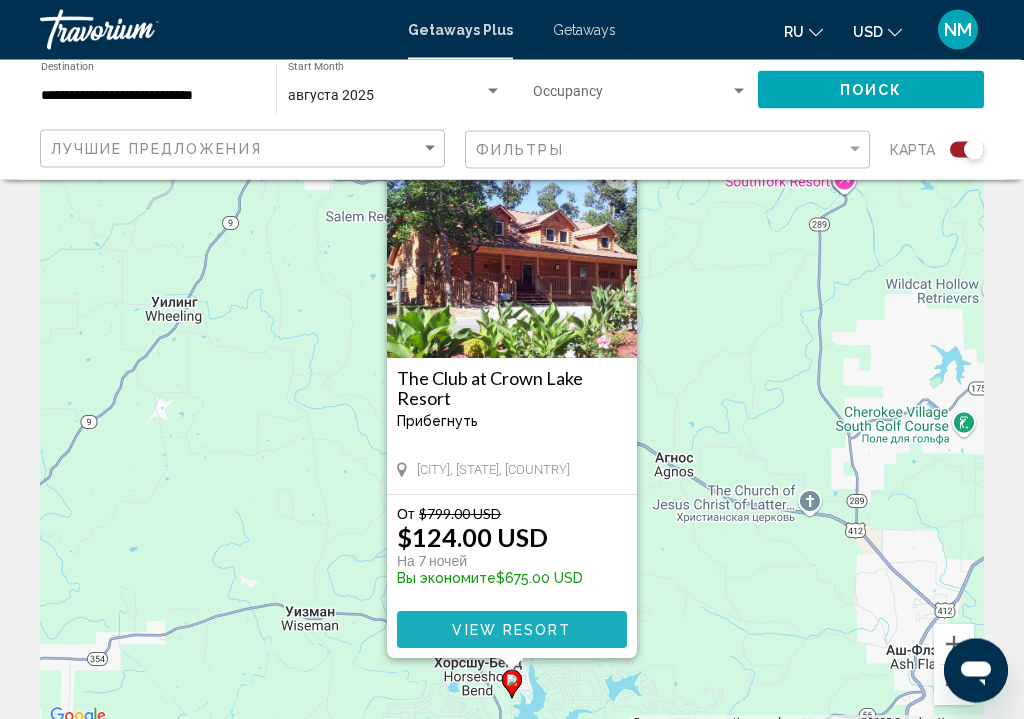 scroll, scrollTop: 71, scrollLeft: 0, axis: vertical 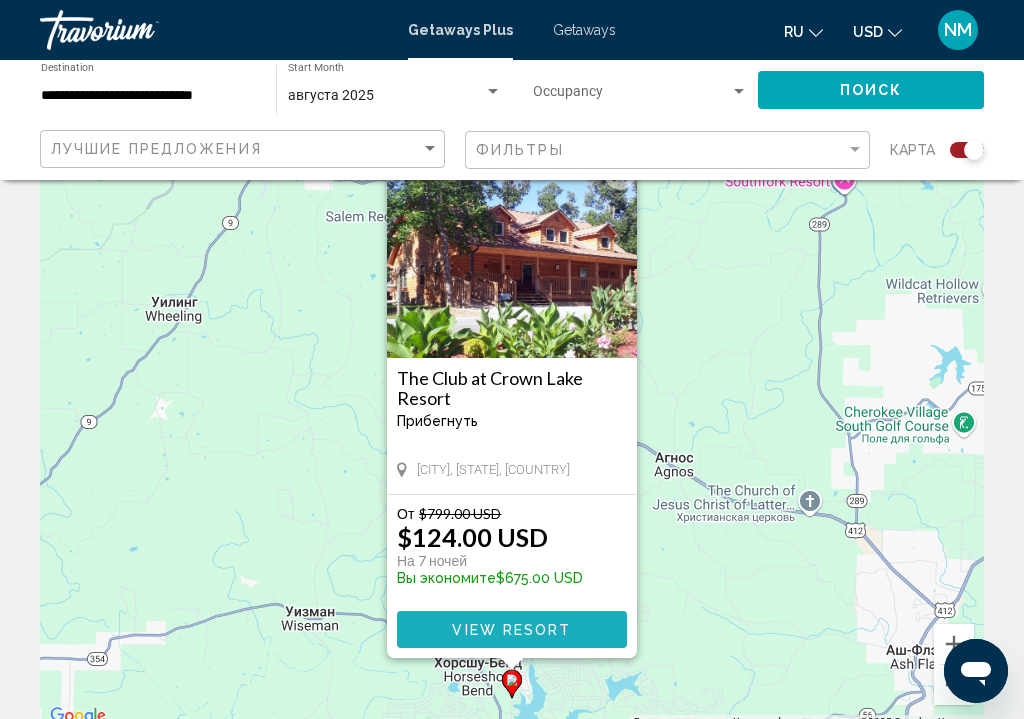 click on "View Resort" at bounding box center [511, 630] 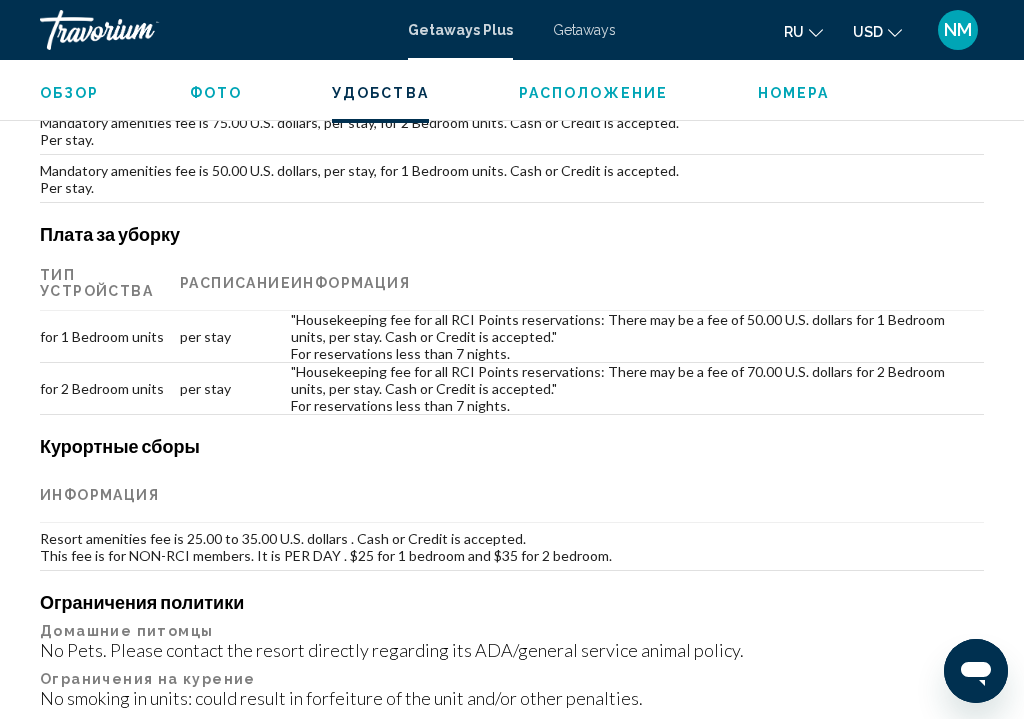 scroll, scrollTop: 2534, scrollLeft: 0, axis: vertical 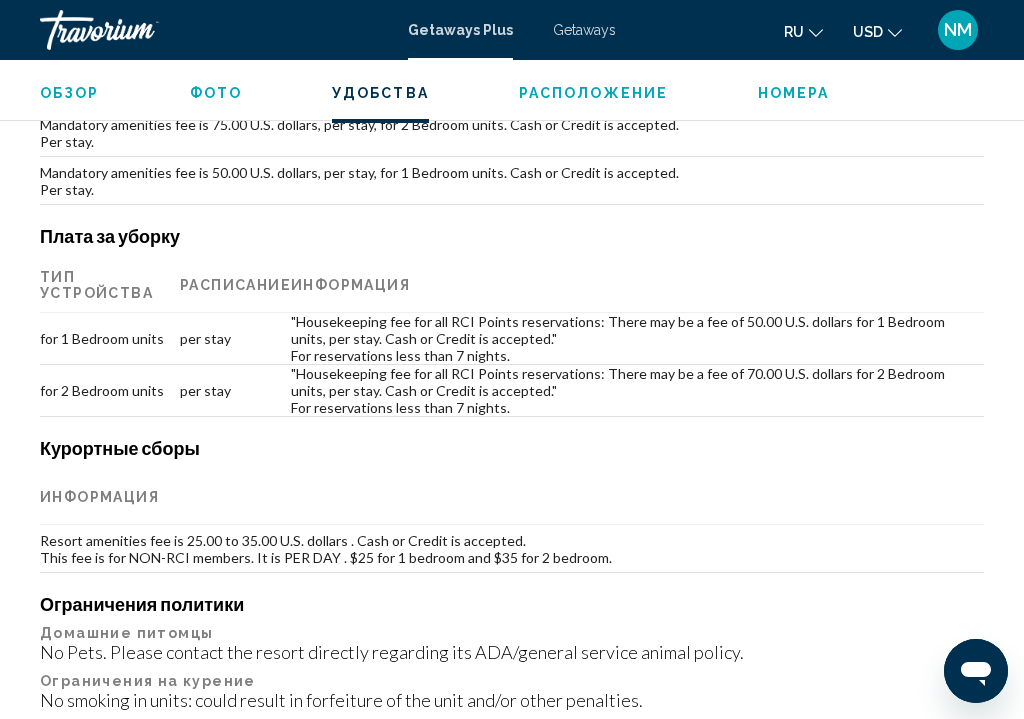 click 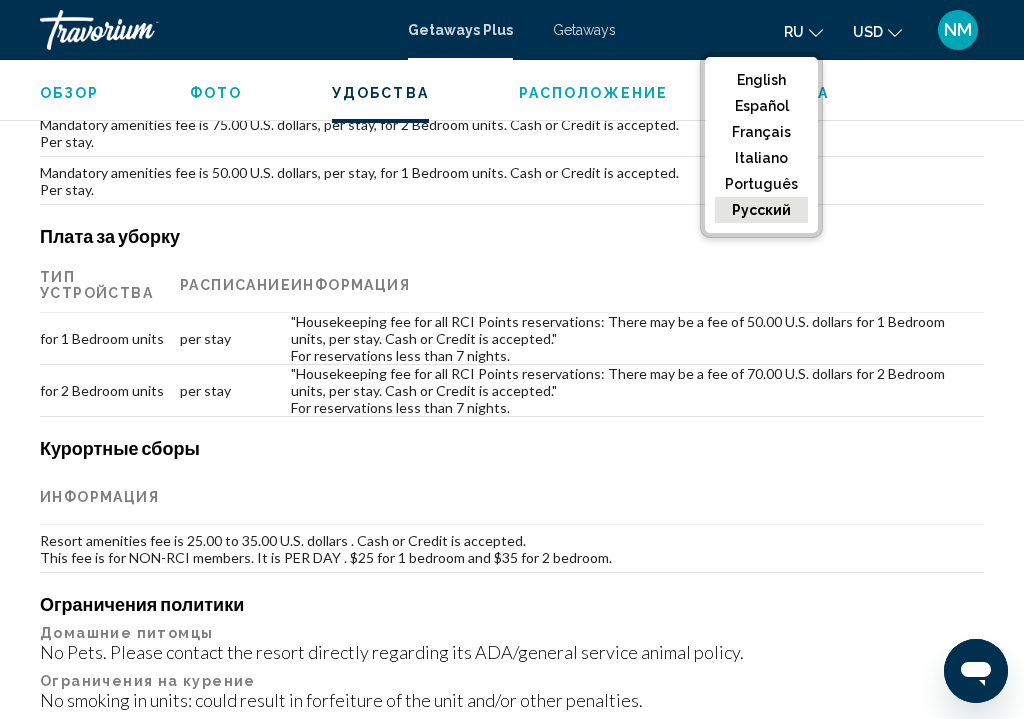 click on "русский" 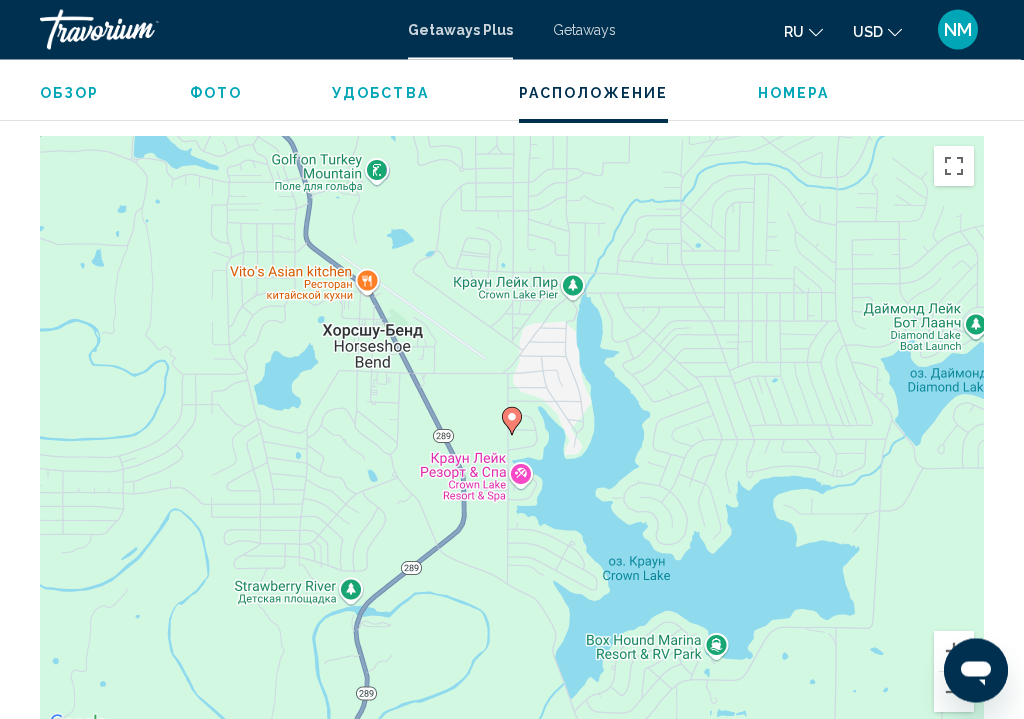 scroll, scrollTop: 3639, scrollLeft: 0, axis: vertical 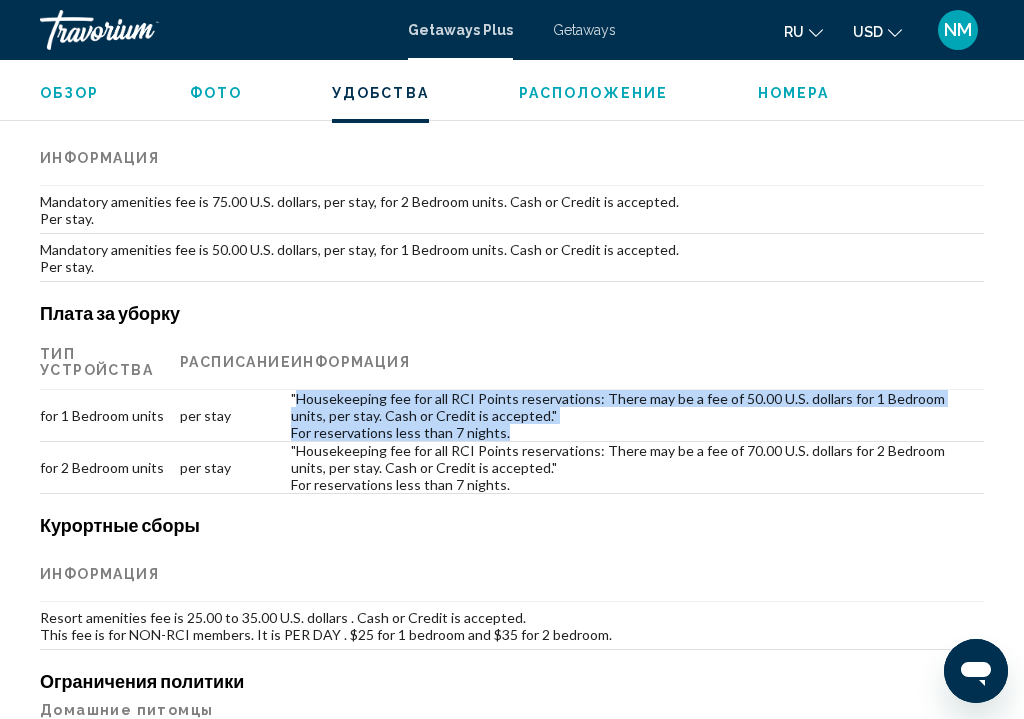 click on "Расположение" at bounding box center (593, 93) 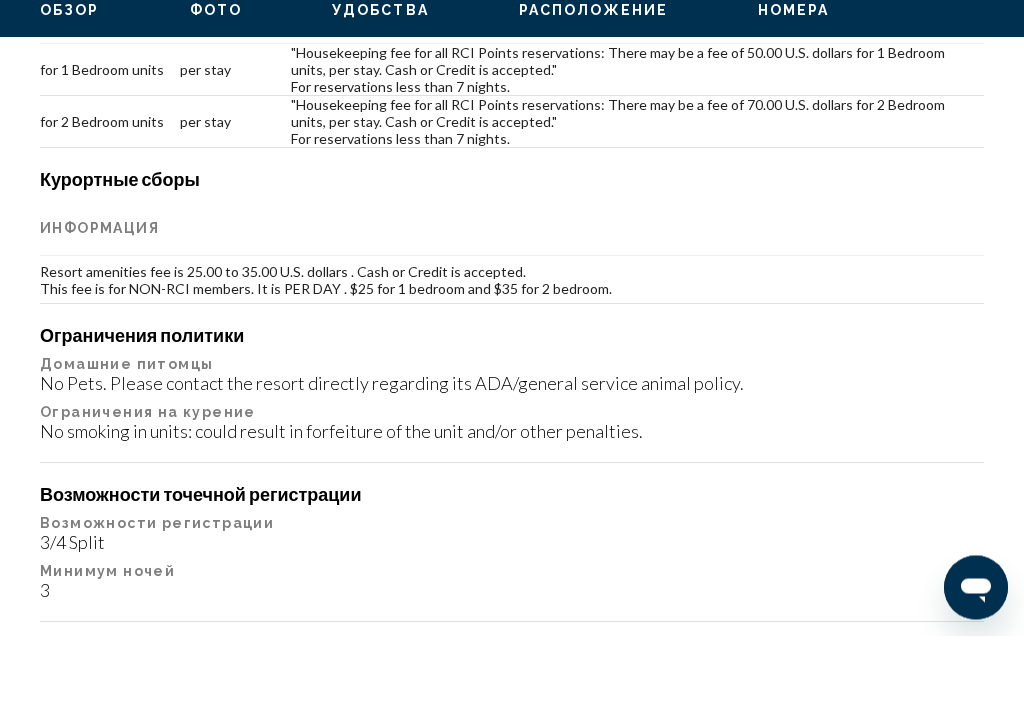 scroll, scrollTop: 3494, scrollLeft: 0, axis: vertical 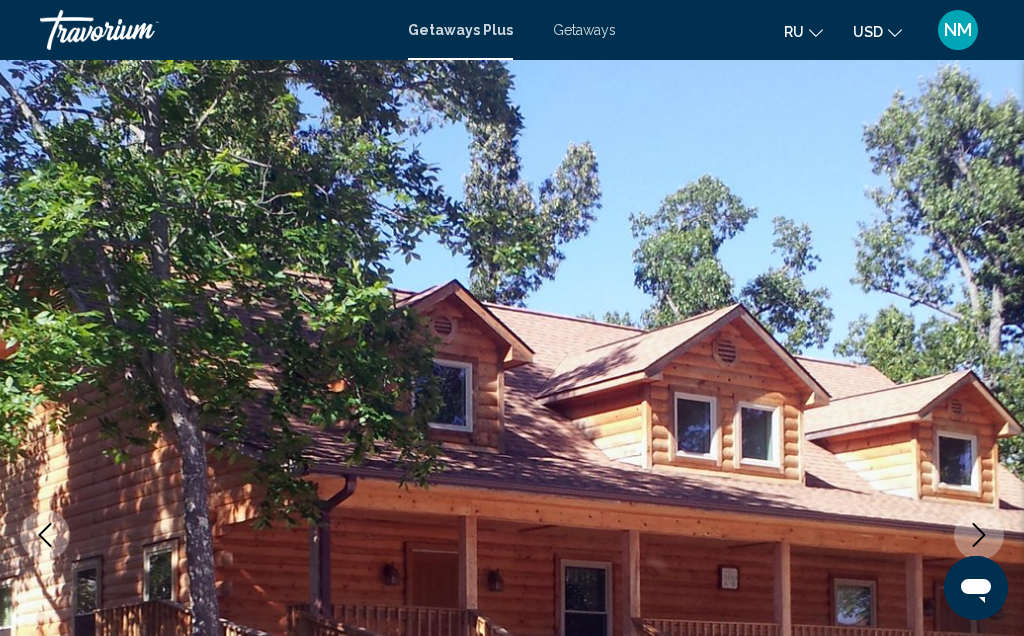 click on "Getaways" at bounding box center (584, 30) 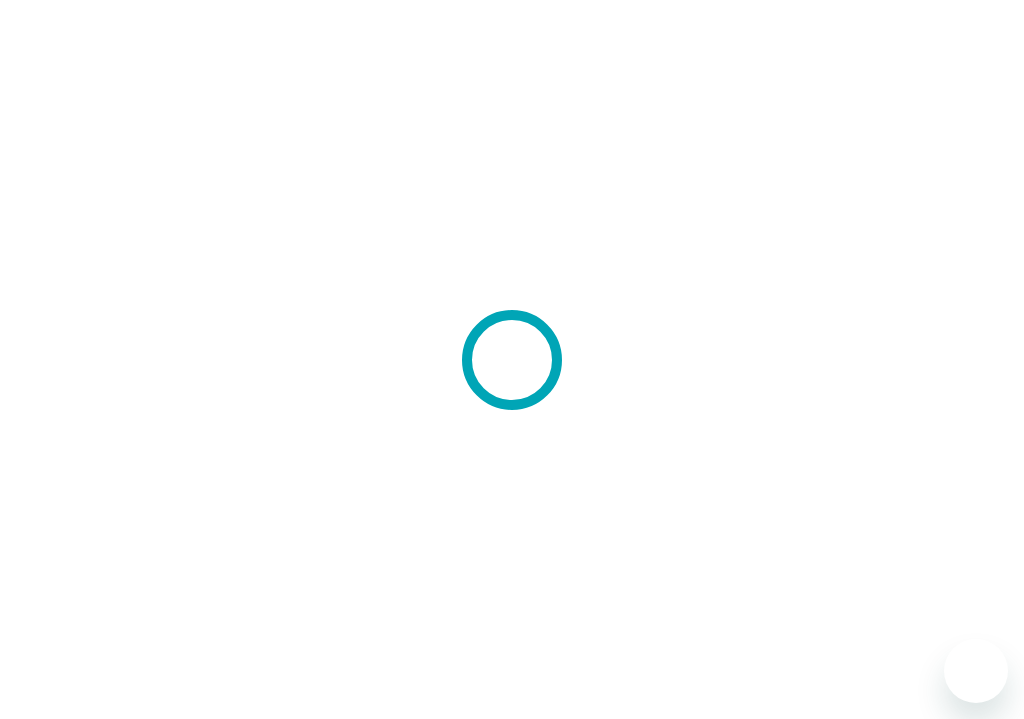 scroll, scrollTop: 0, scrollLeft: 0, axis: both 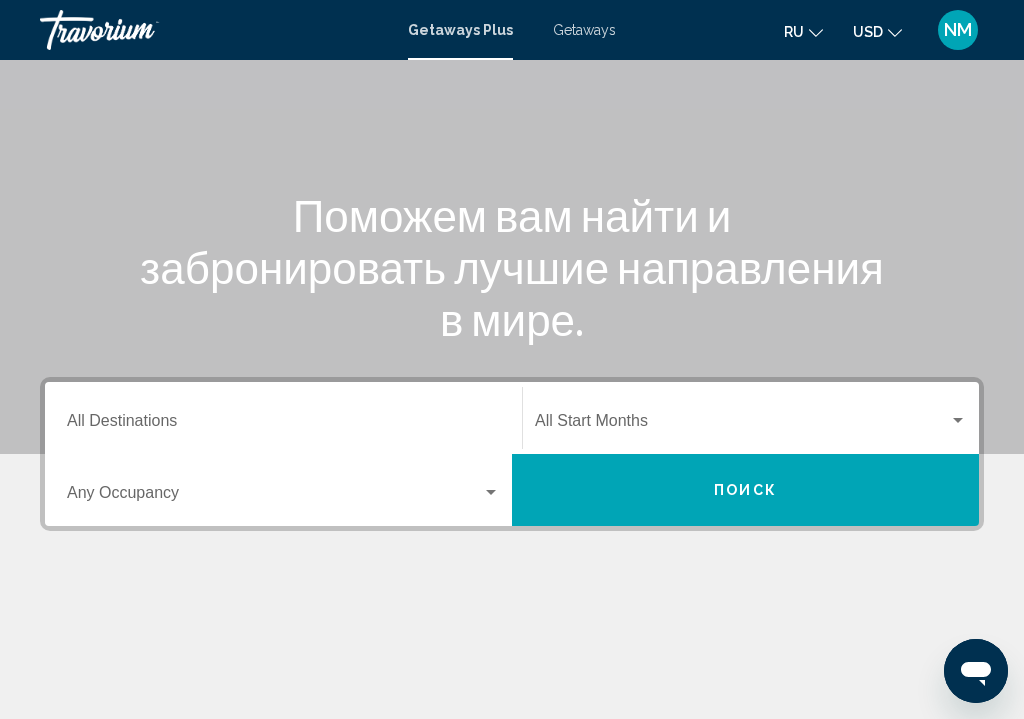 click on "Destination All Destinations" at bounding box center [283, 425] 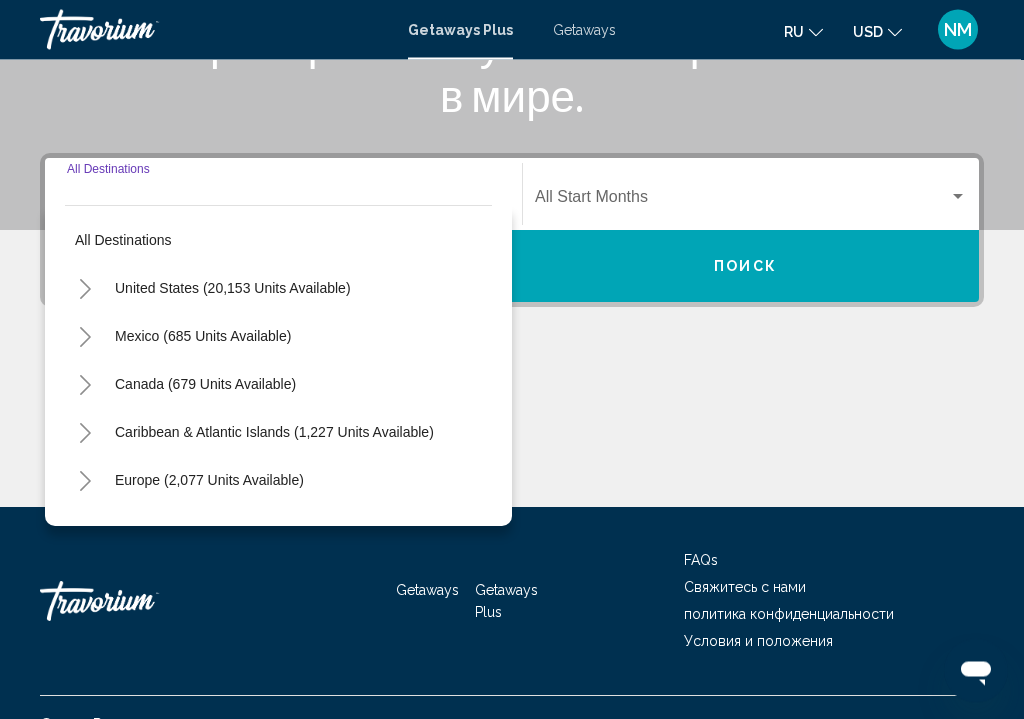 scroll, scrollTop: 402, scrollLeft: 0, axis: vertical 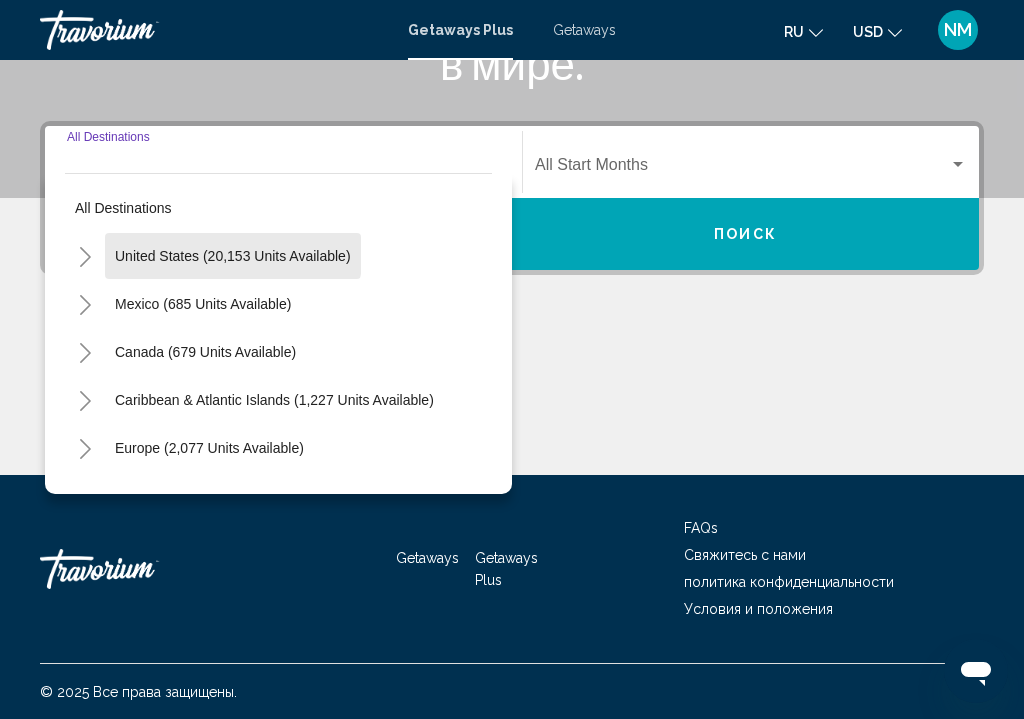click on "United States (20,153 units available)" at bounding box center [203, 304] 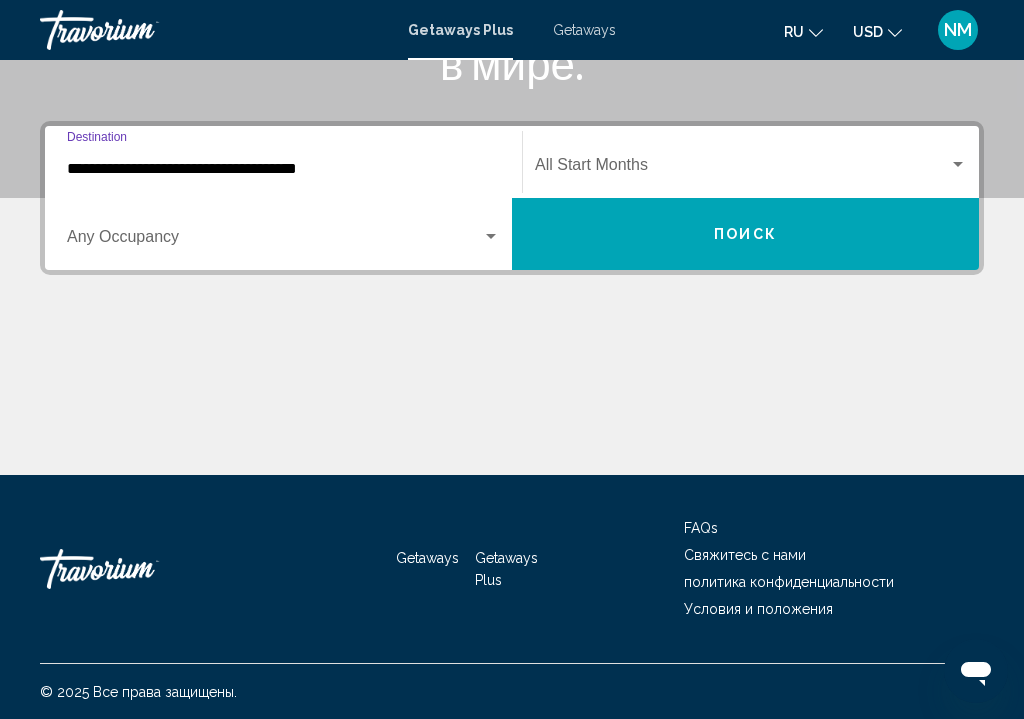click at bounding box center [274, 241] 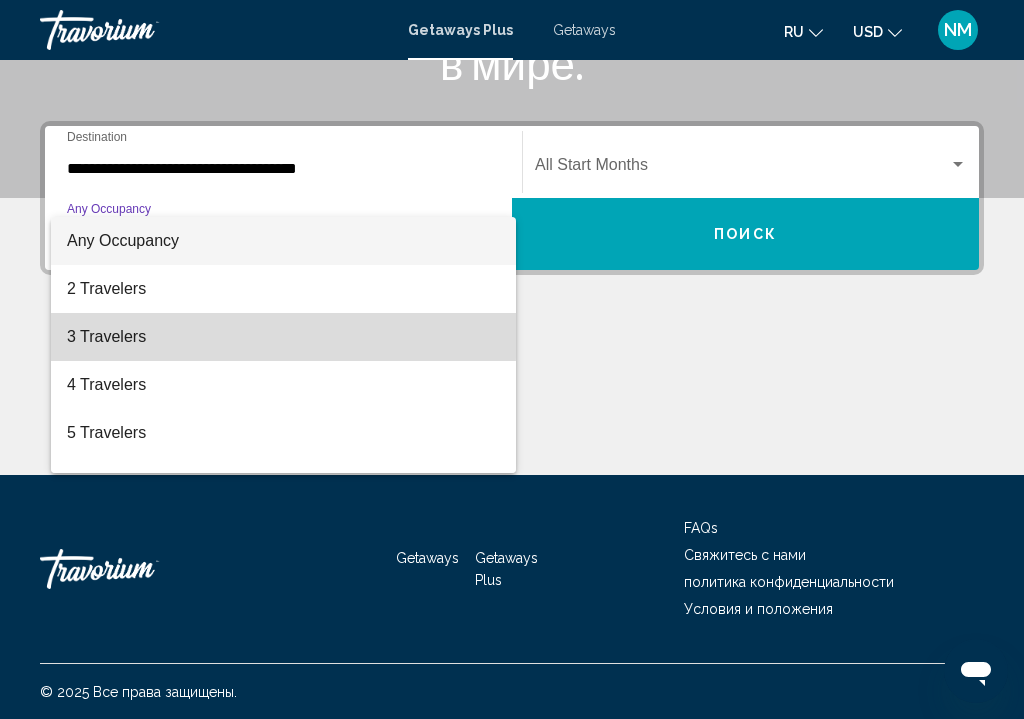 click on "3 Travelers" at bounding box center (283, 337) 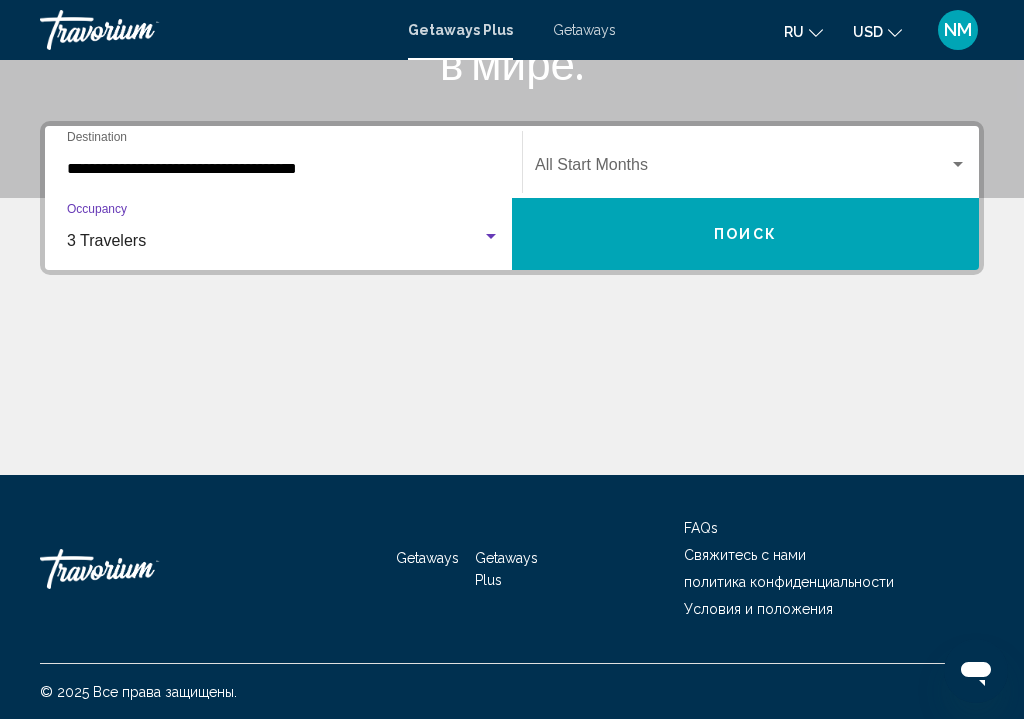 click at bounding box center (742, 169) 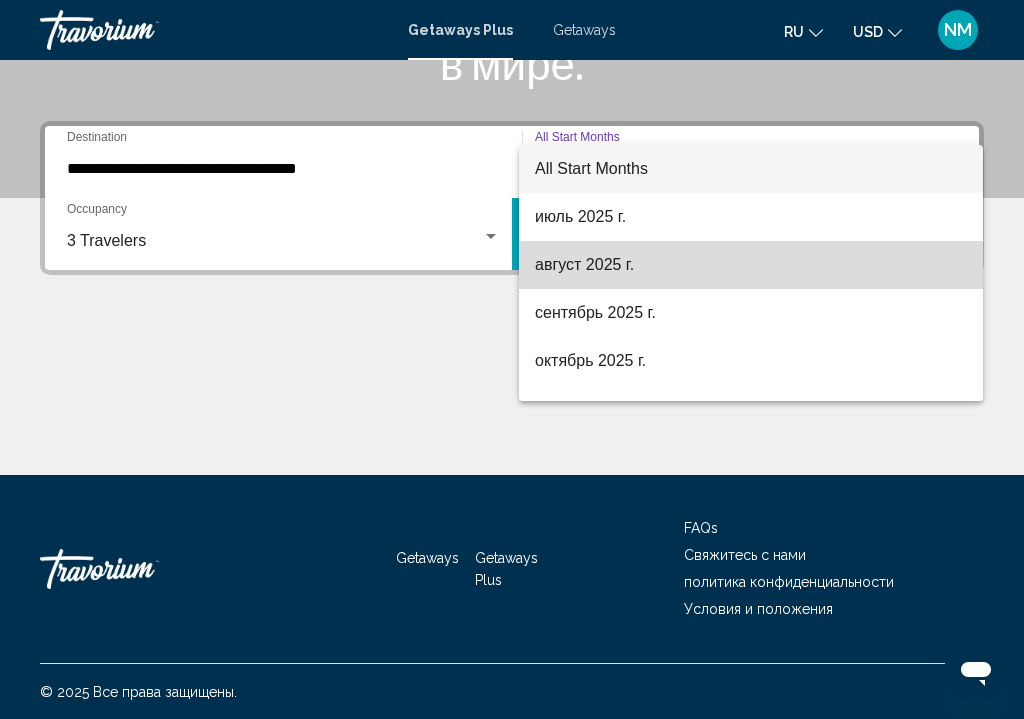 click on "август 2025 г." at bounding box center (751, 265) 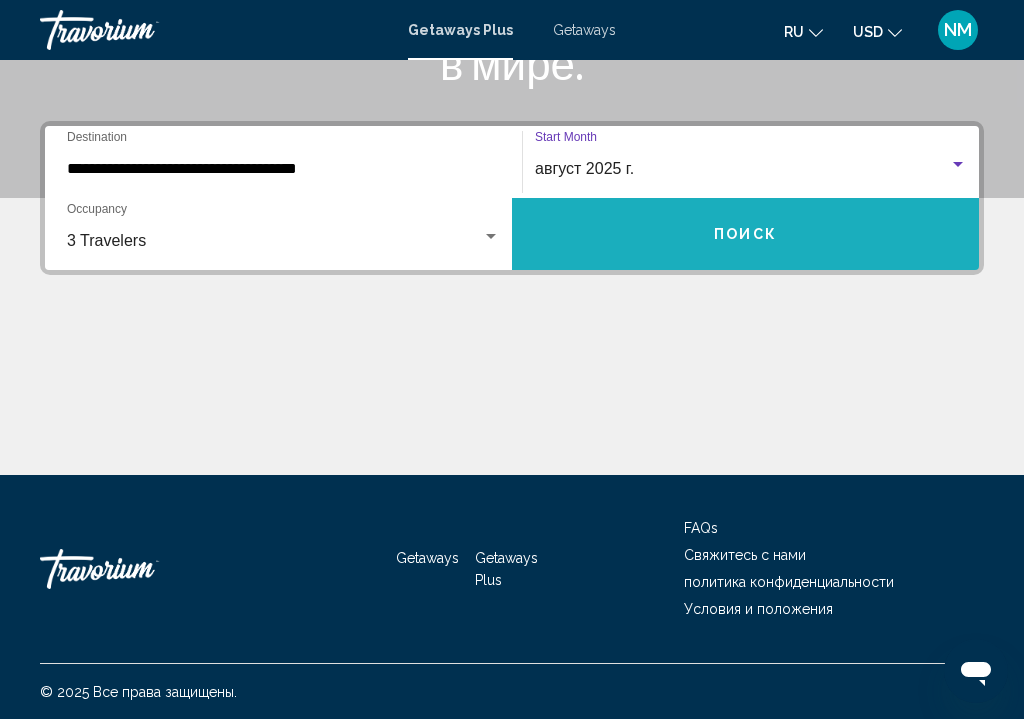 click on "Поиск" at bounding box center [745, 234] 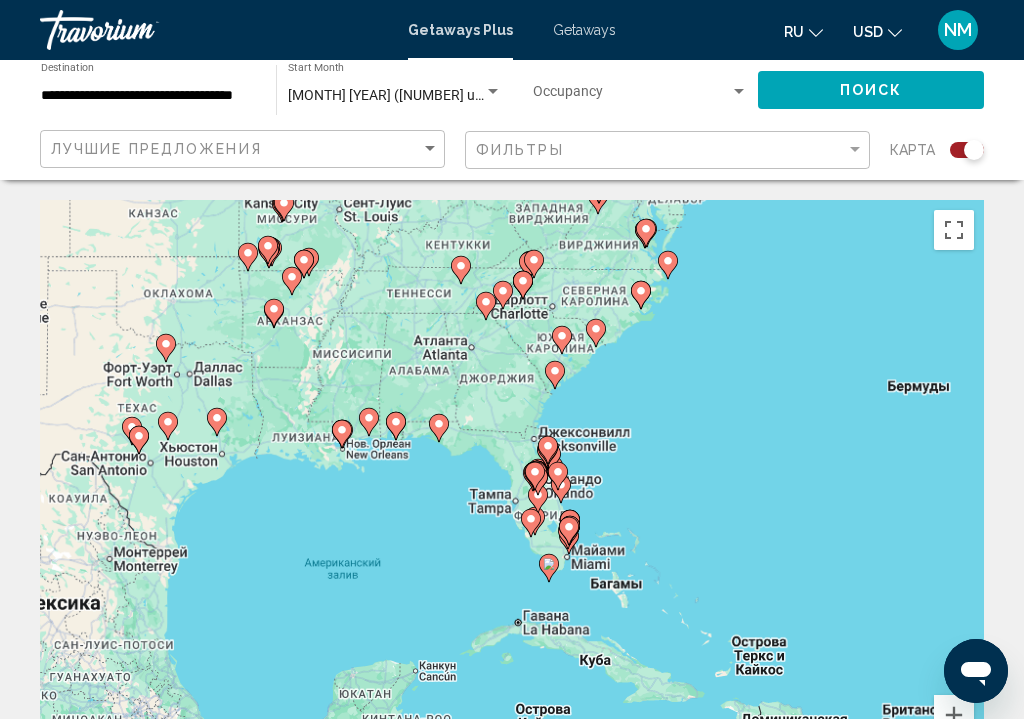 scroll, scrollTop: 81, scrollLeft: 0, axis: vertical 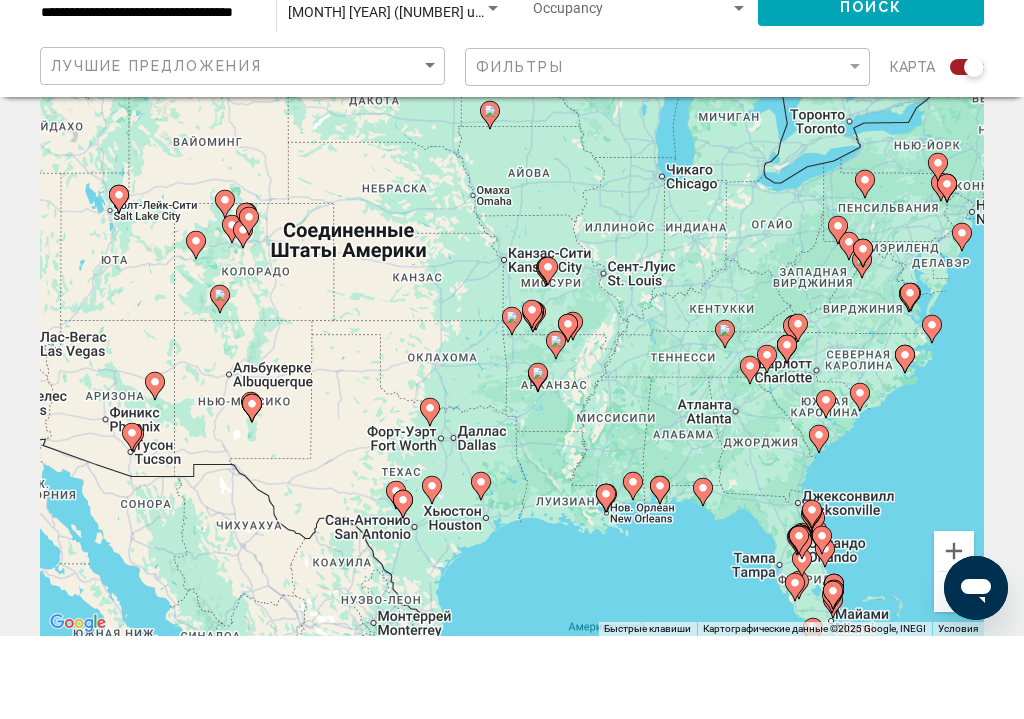 type on "**********" 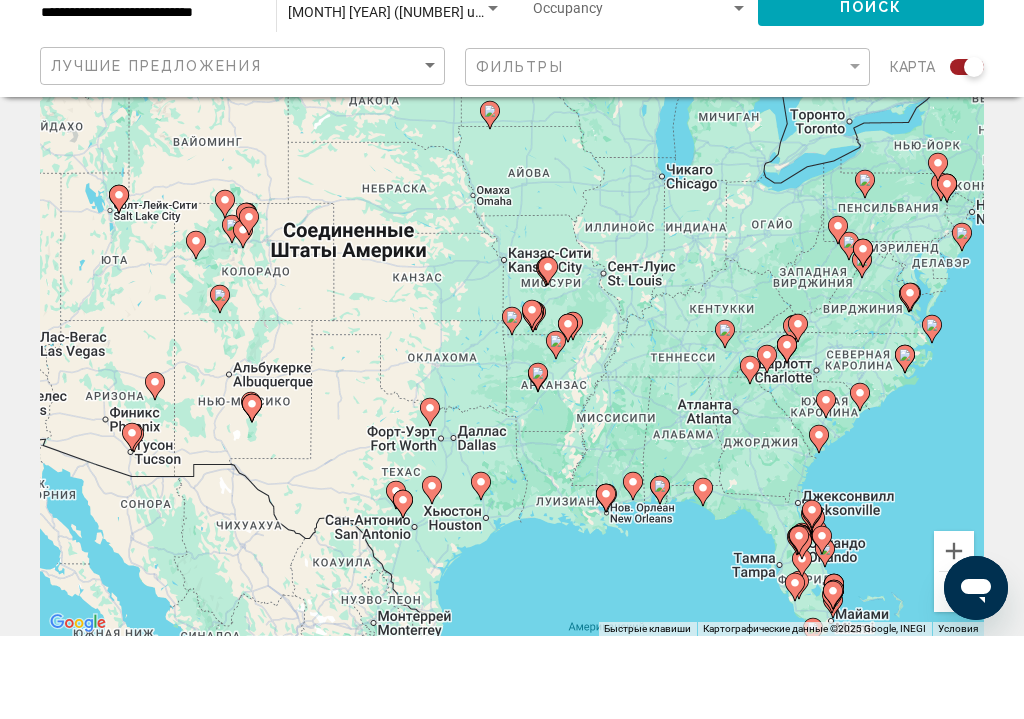click 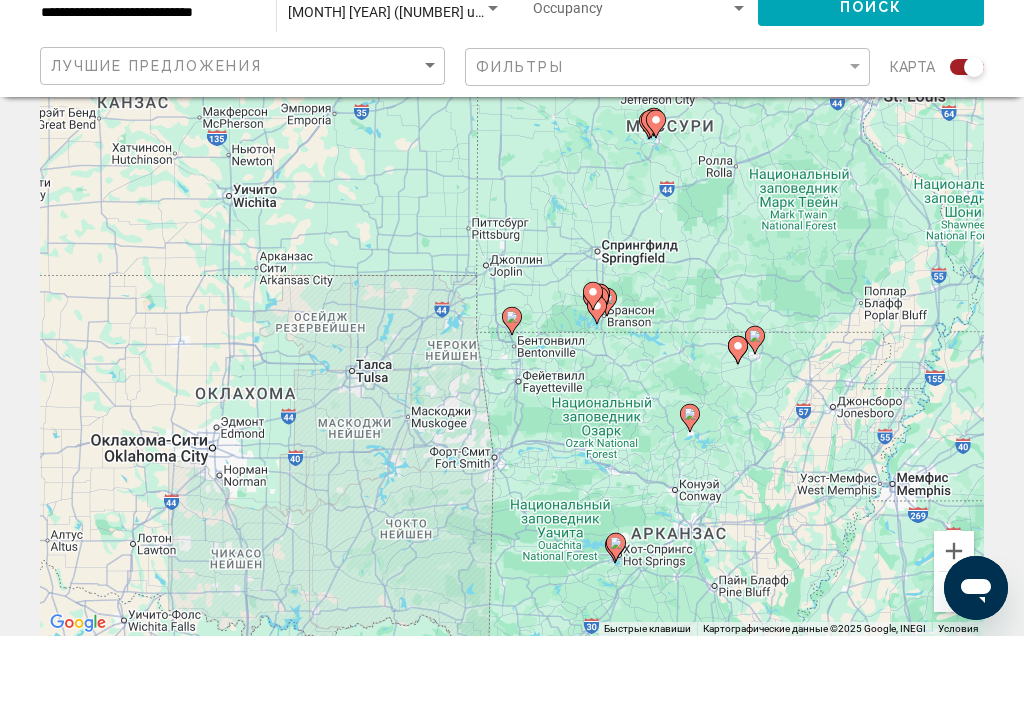 click 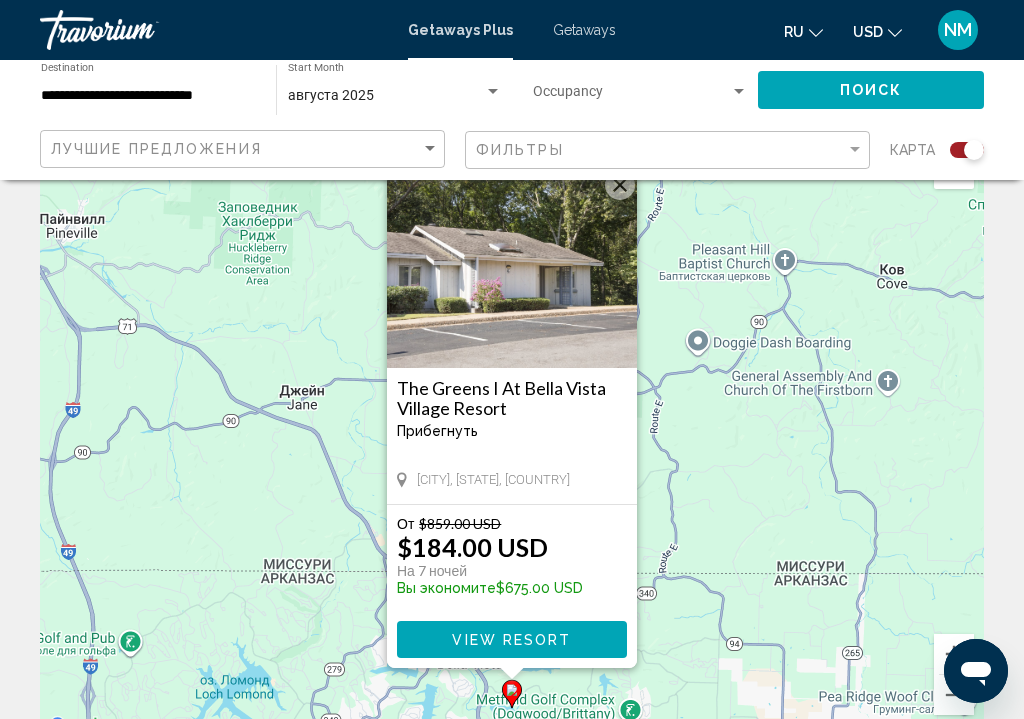 scroll, scrollTop: 25, scrollLeft: 0, axis: vertical 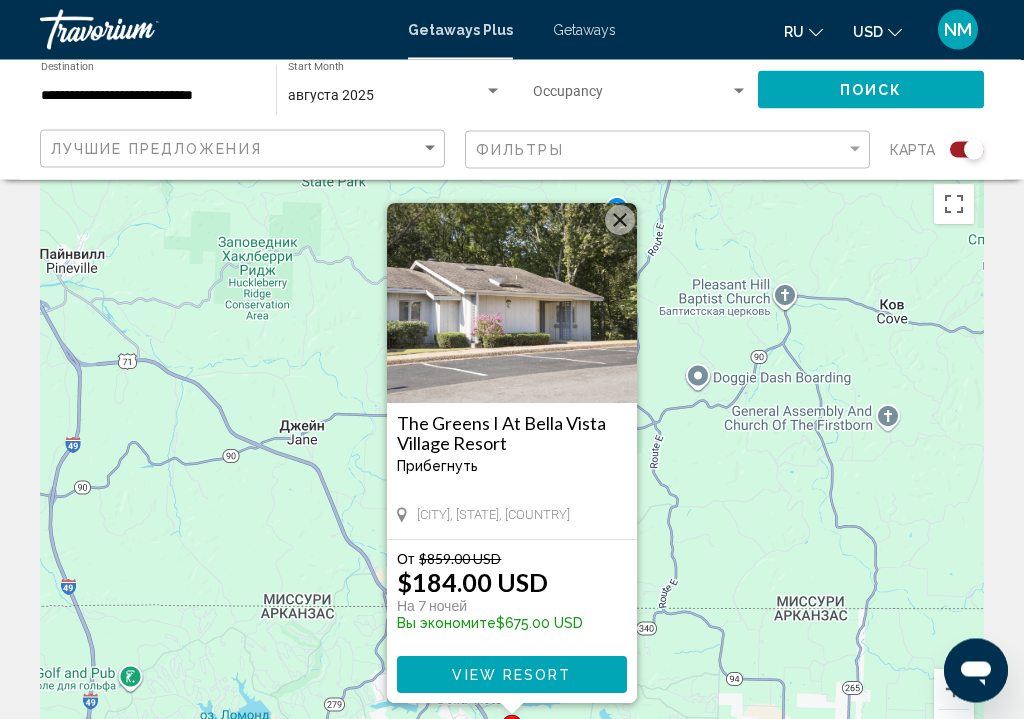 click at bounding box center [620, 221] 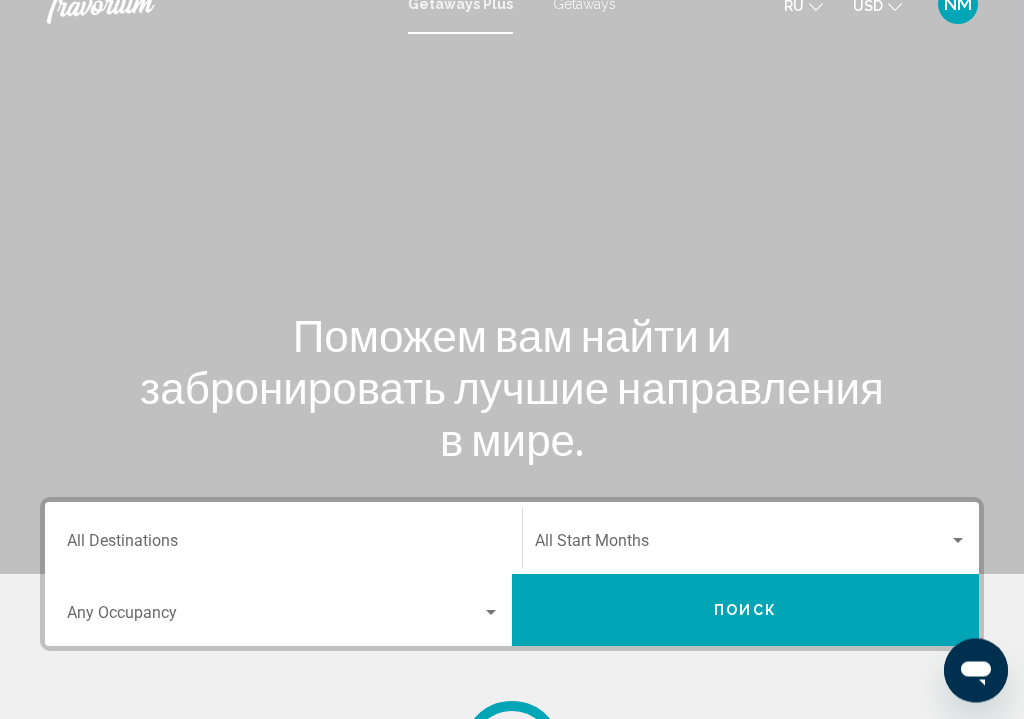 scroll, scrollTop: 0, scrollLeft: 0, axis: both 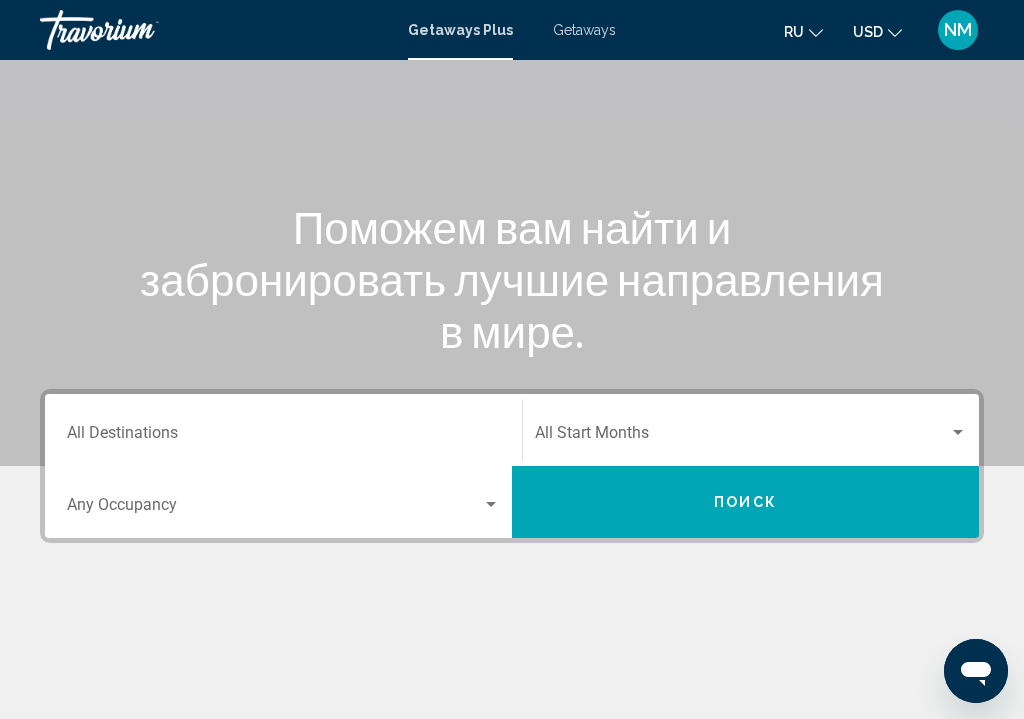 click on "Destination All Destinations" at bounding box center [283, 437] 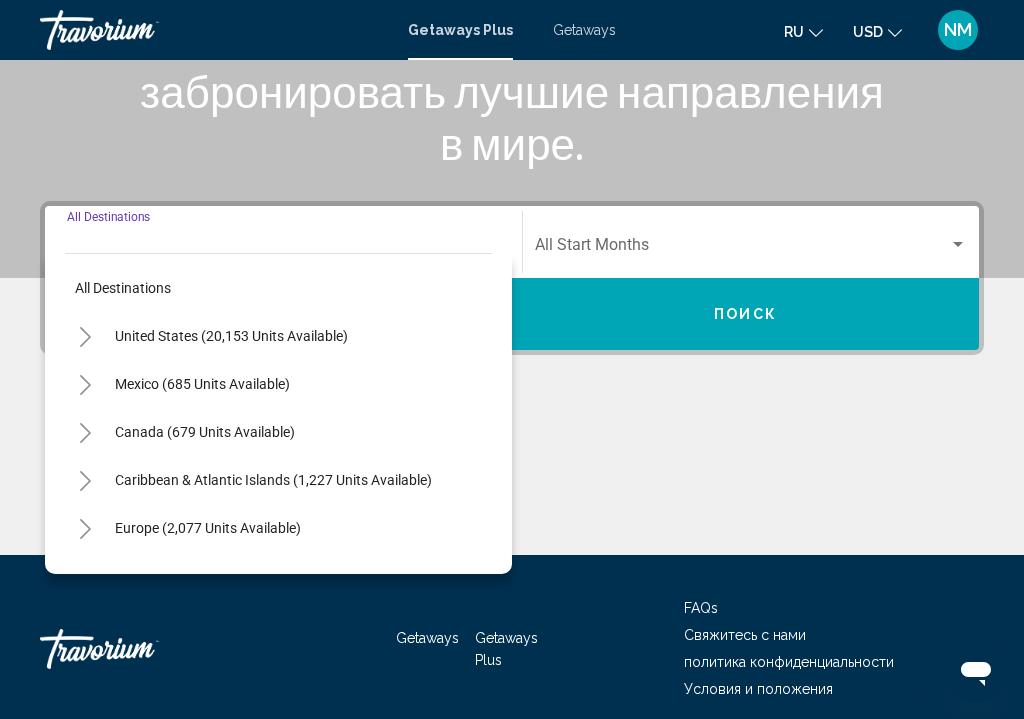 scroll, scrollTop: 402, scrollLeft: 0, axis: vertical 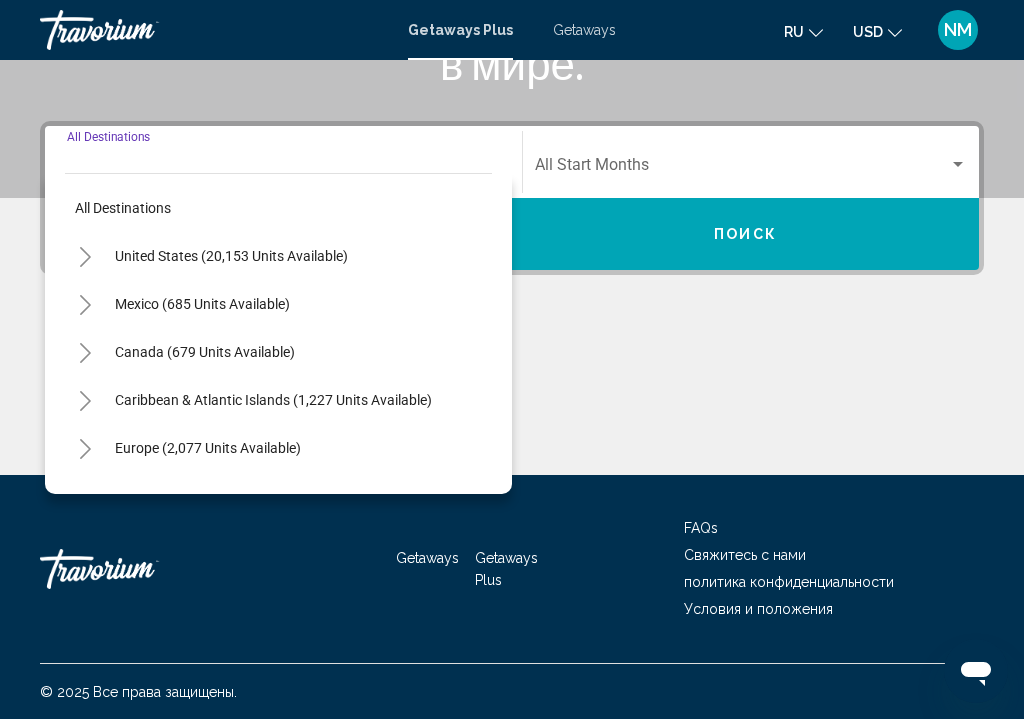 click on "United States (20,153 units available)" at bounding box center [202, 304] 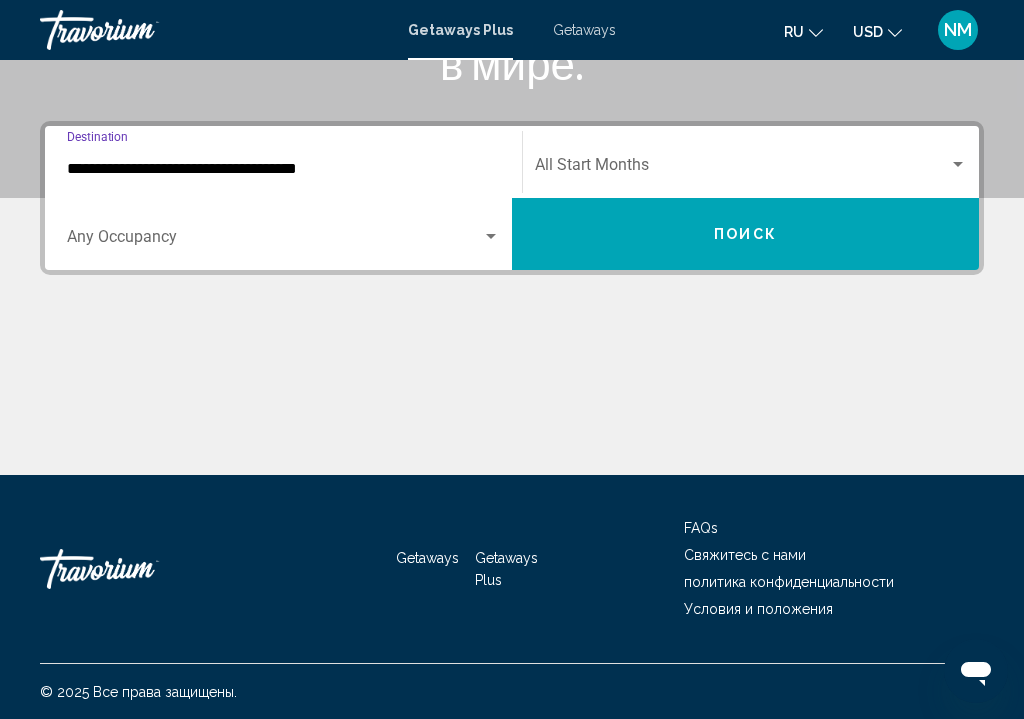 click at bounding box center [274, 241] 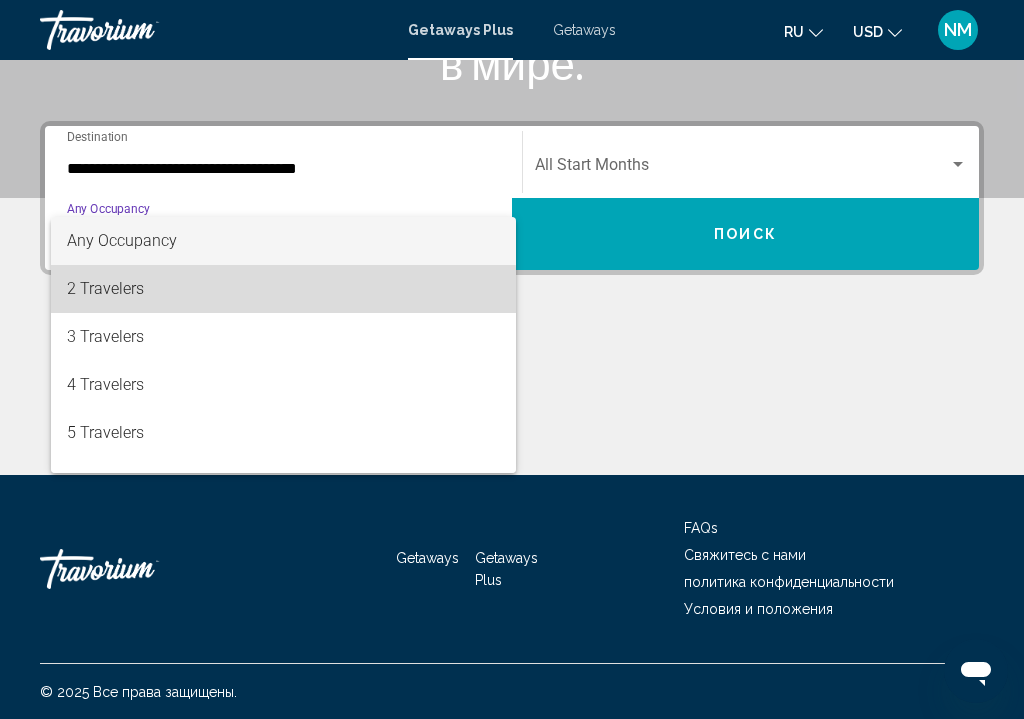 click on "2 Travelers" at bounding box center (283, 289) 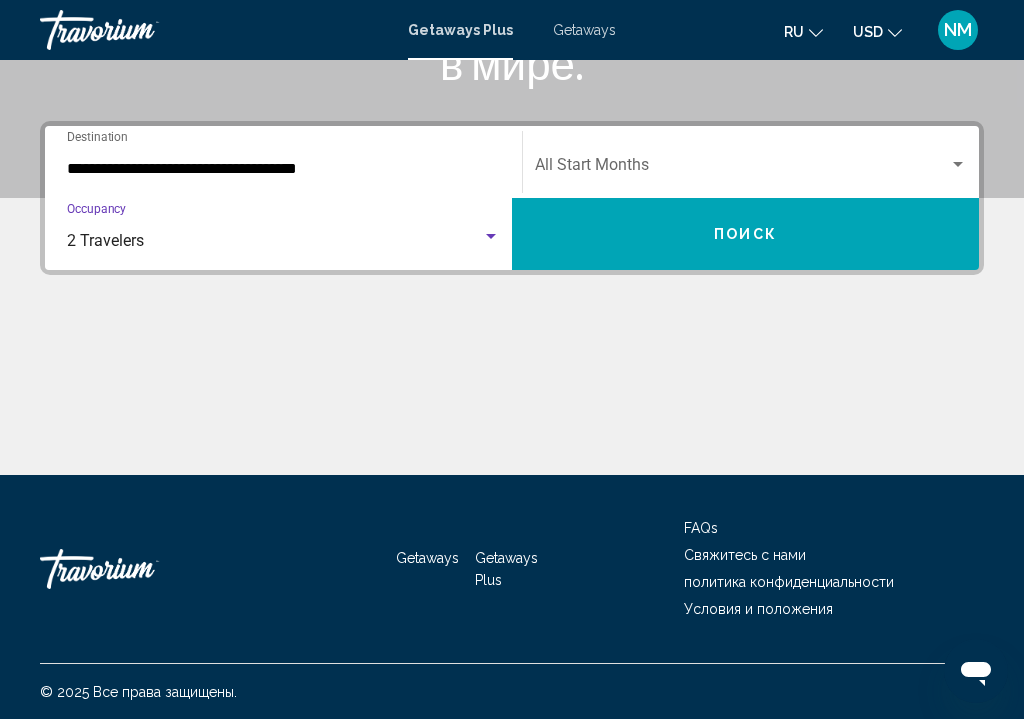 click at bounding box center [491, 237] 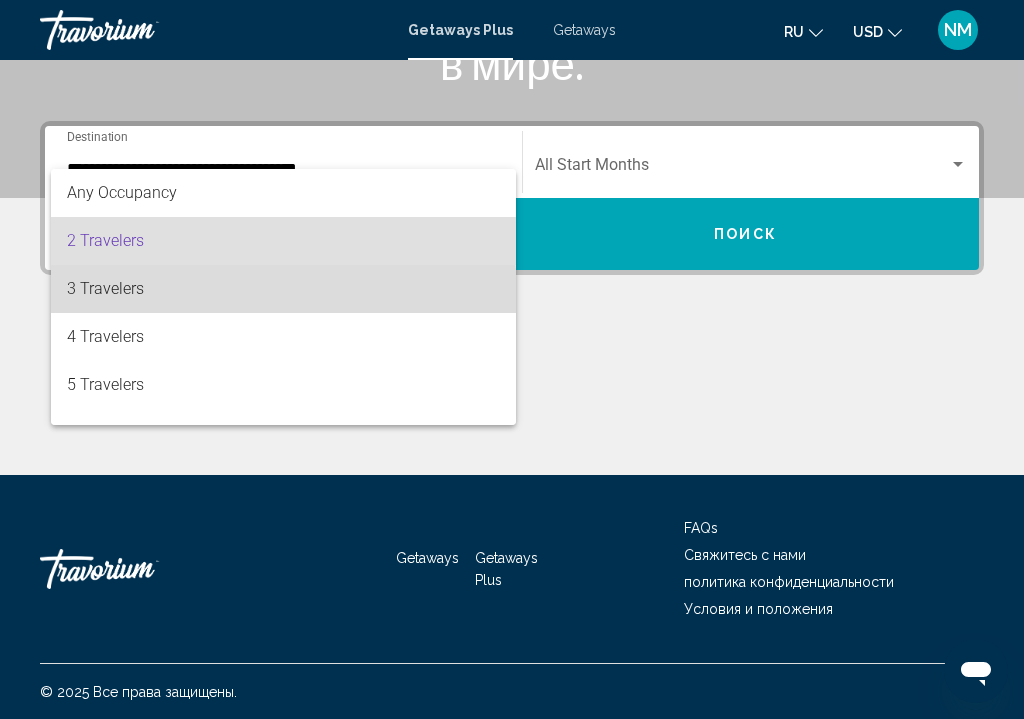 click on "3 Travelers" at bounding box center [283, 289] 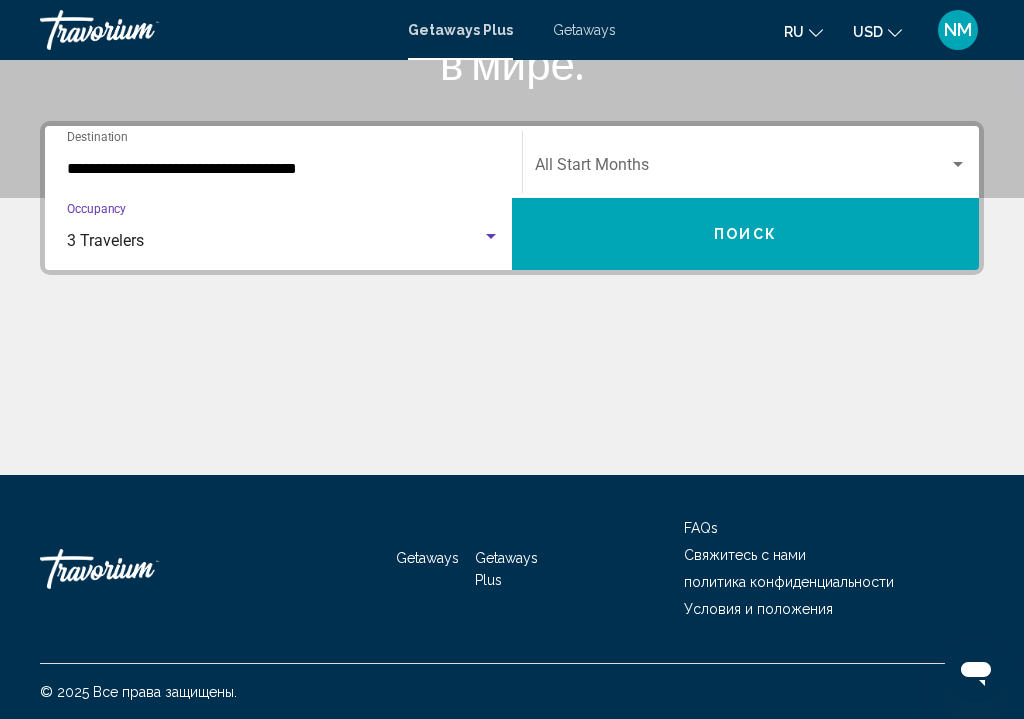 click at bounding box center (742, 169) 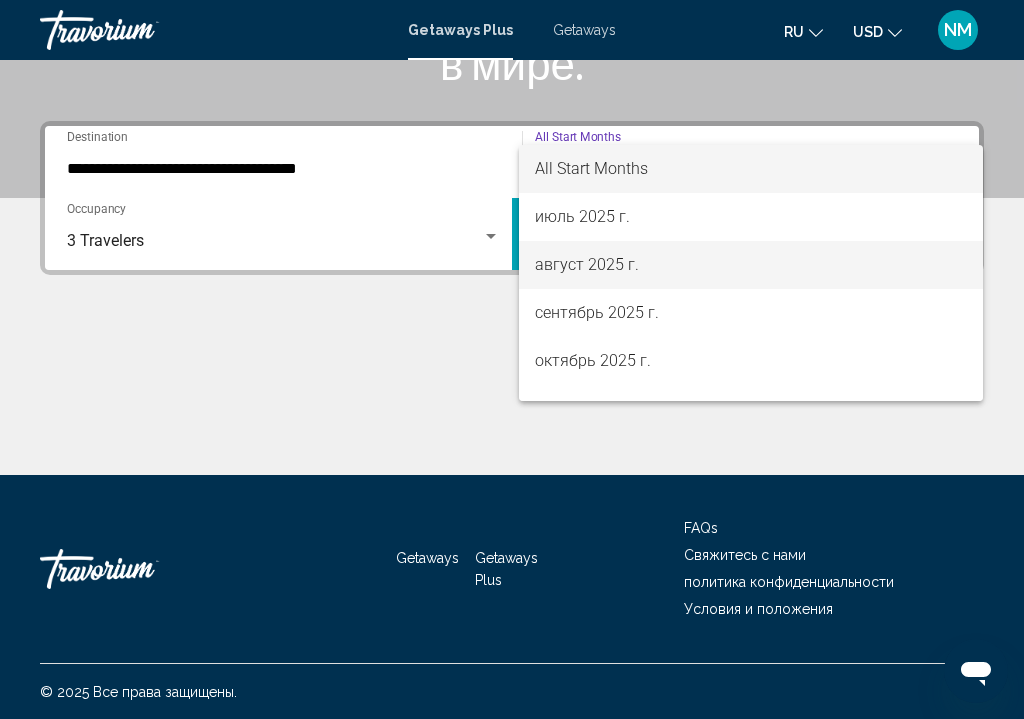 click on "август 2025 г." at bounding box center (751, 265) 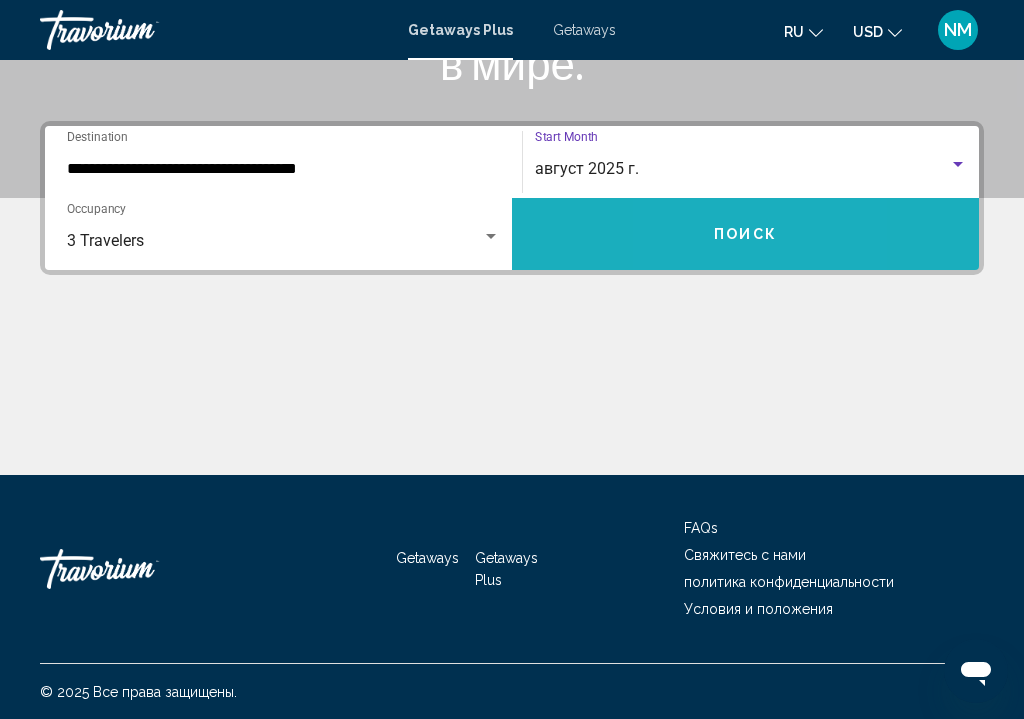 click on "Поиск" at bounding box center [745, 234] 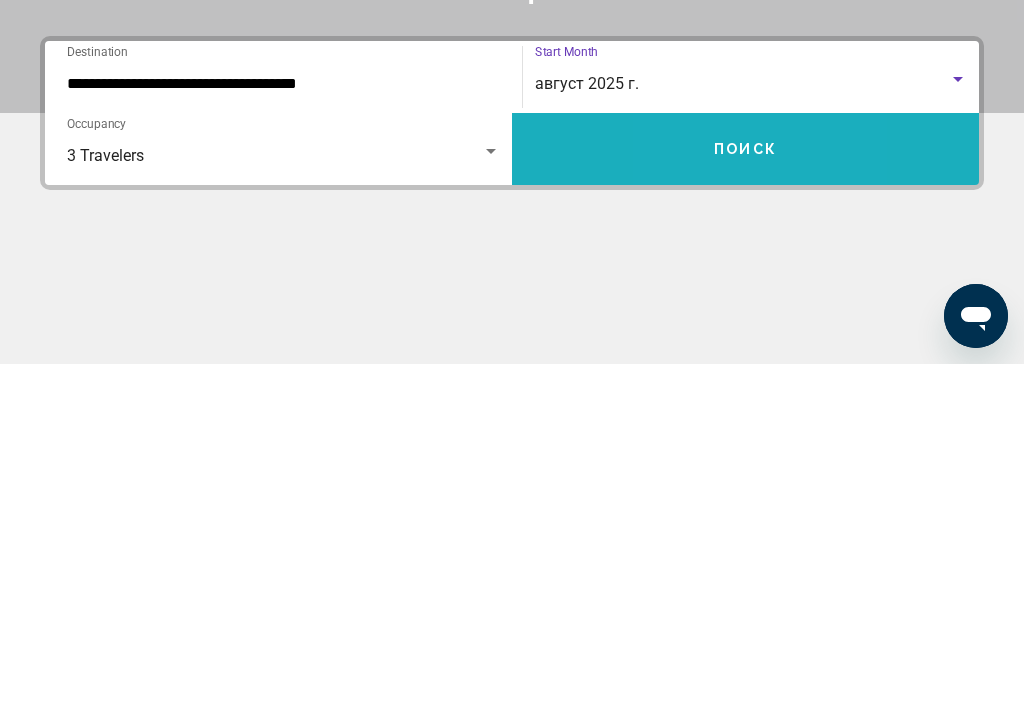 scroll, scrollTop: 0, scrollLeft: 0, axis: both 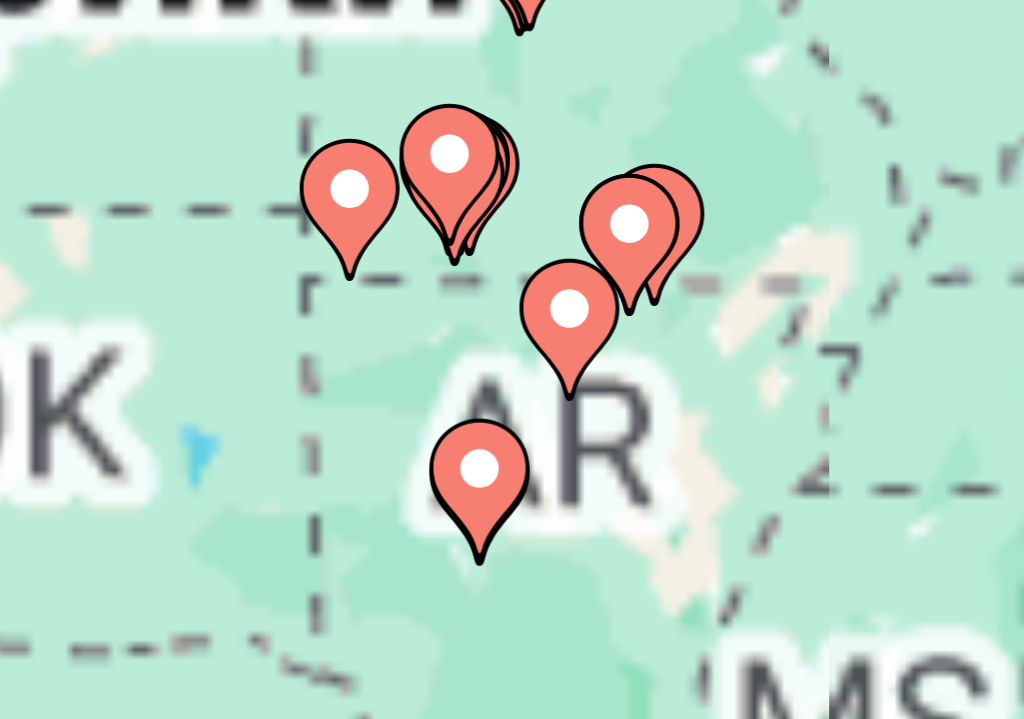 type on "**********" 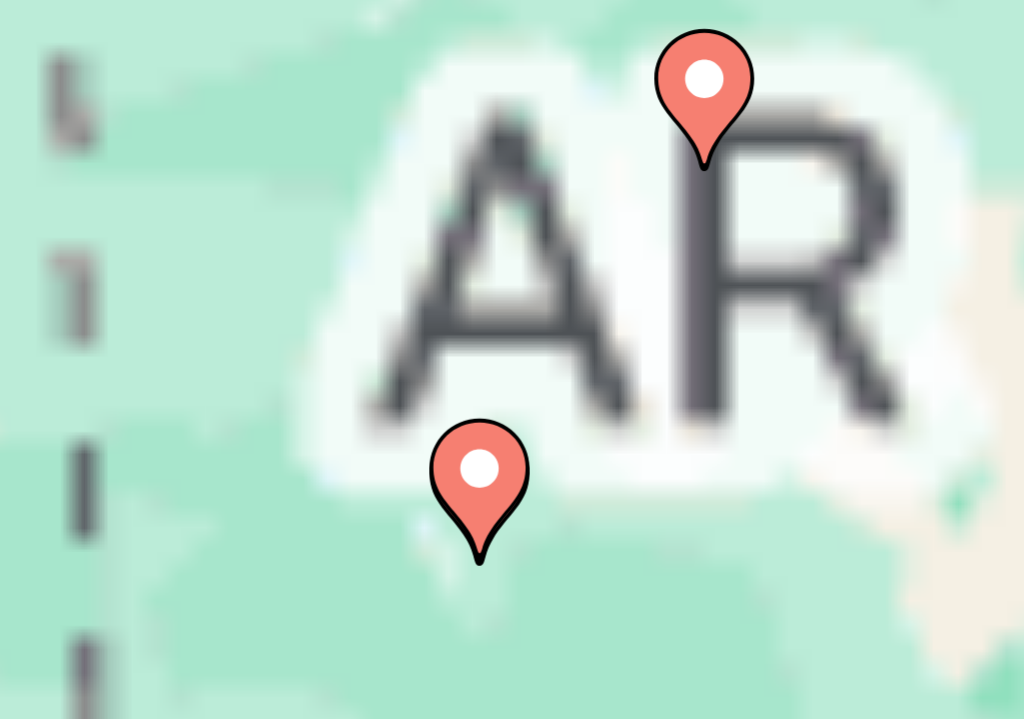 click 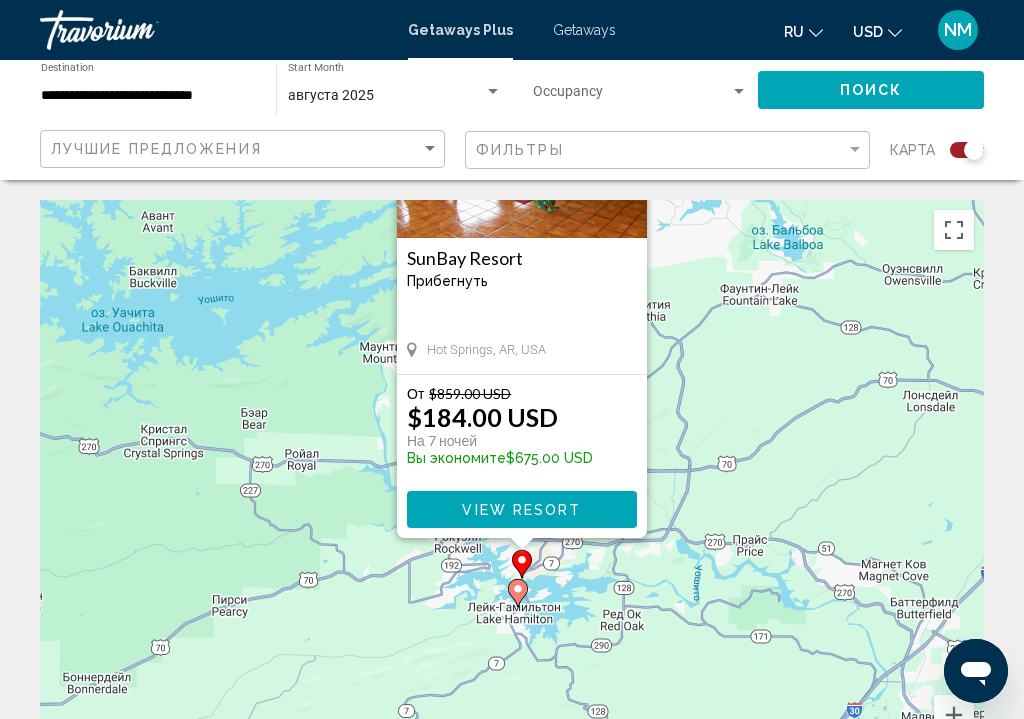 click on "View Resort" at bounding box center (521, 510) 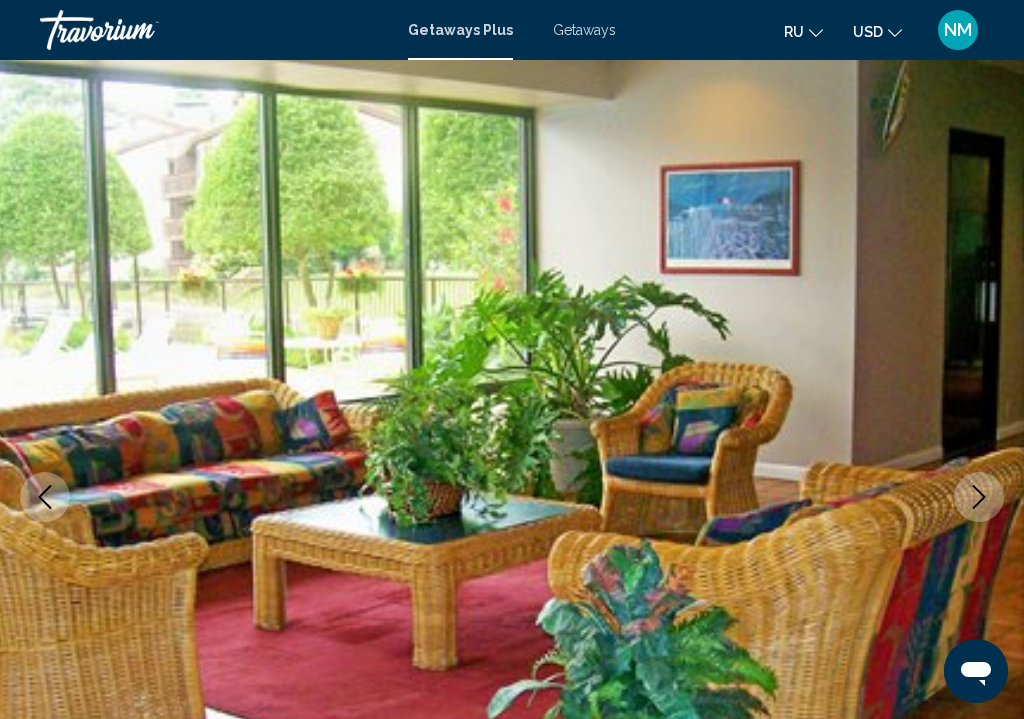 scroll, scrollTop: 0, scrollLeft: 0, axis: both 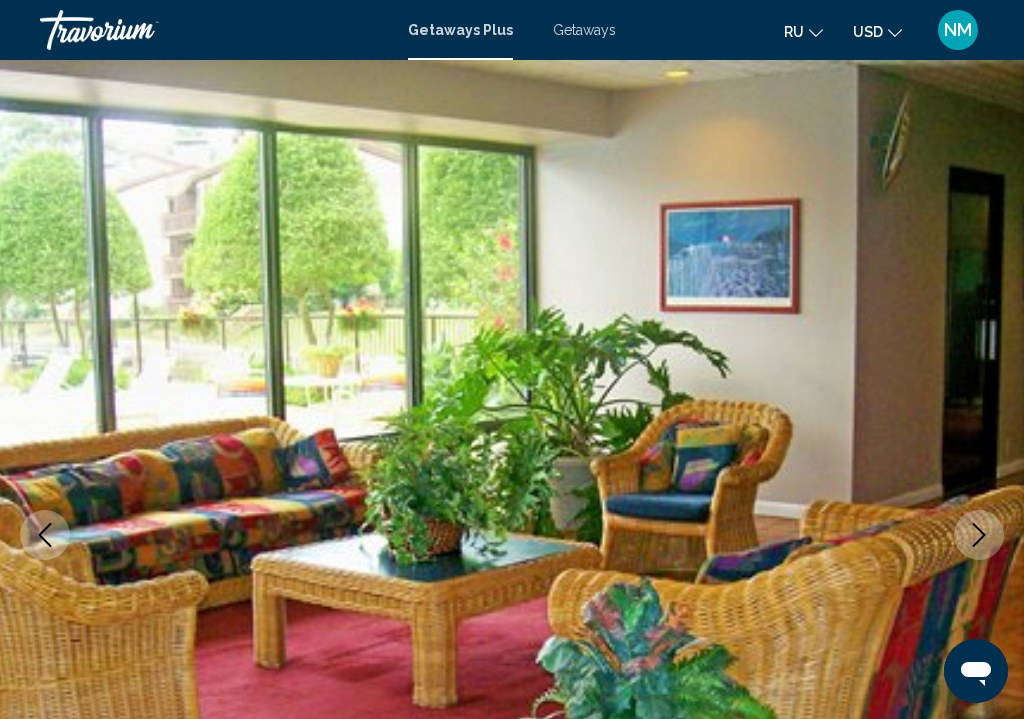 click on "Getaways Plus" at bounding box center (460, 30) 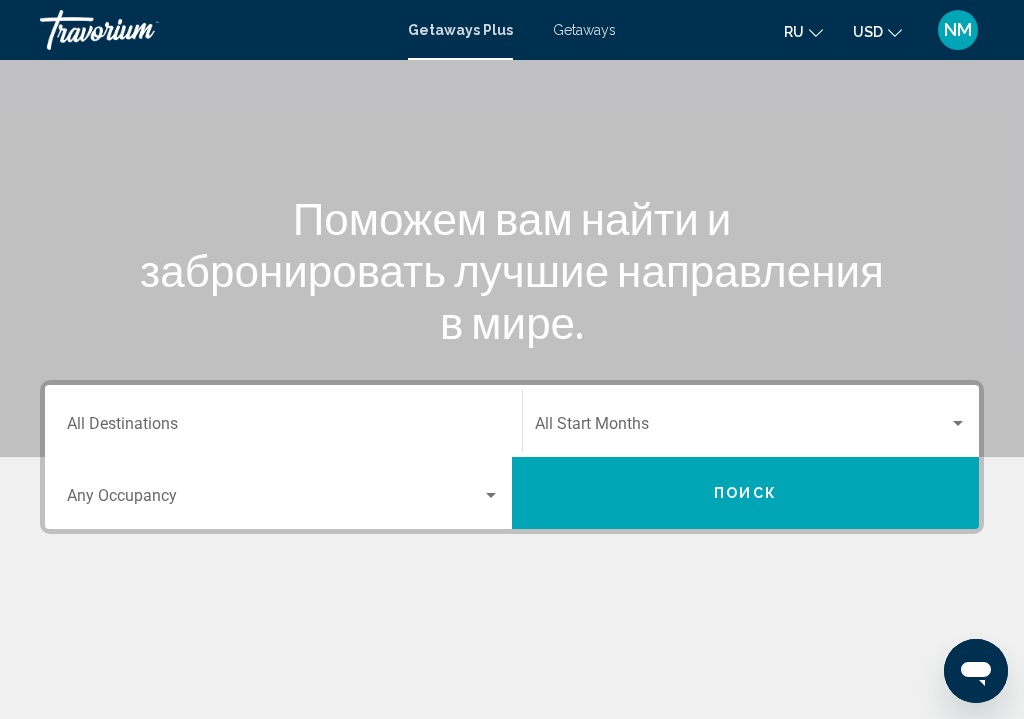 click on "Destination All Destinations" at bounding box center [283, 428] 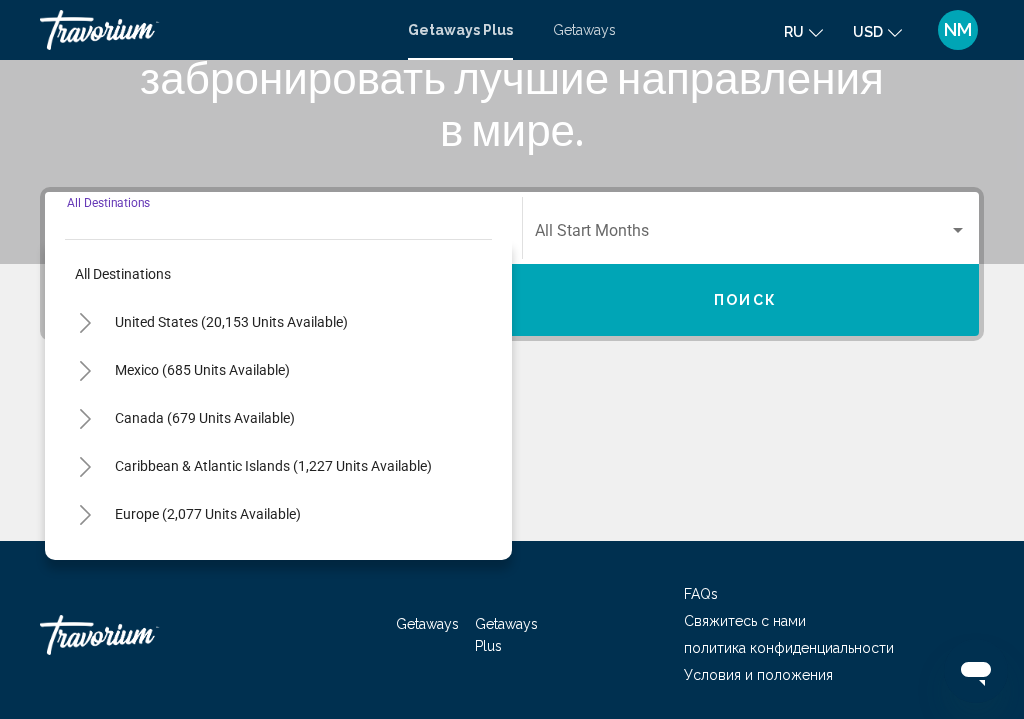scroll, scrollTop: 402, scrollLeft: 0, axis: vertical 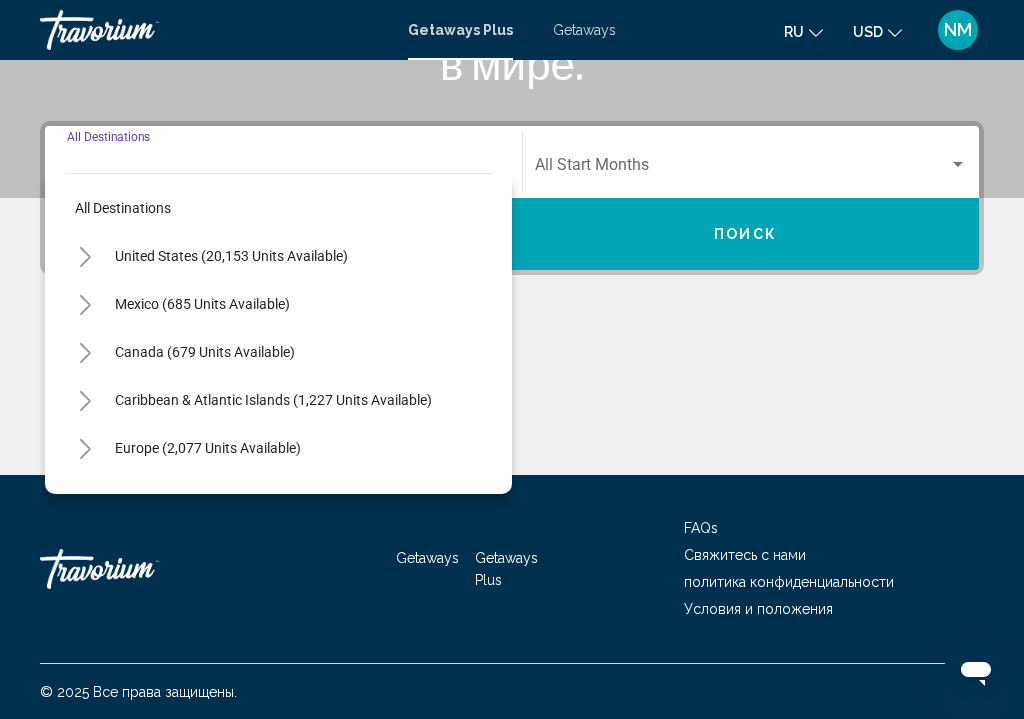 click on "United States (20,153 units available)" at bounding box center (202, 304) 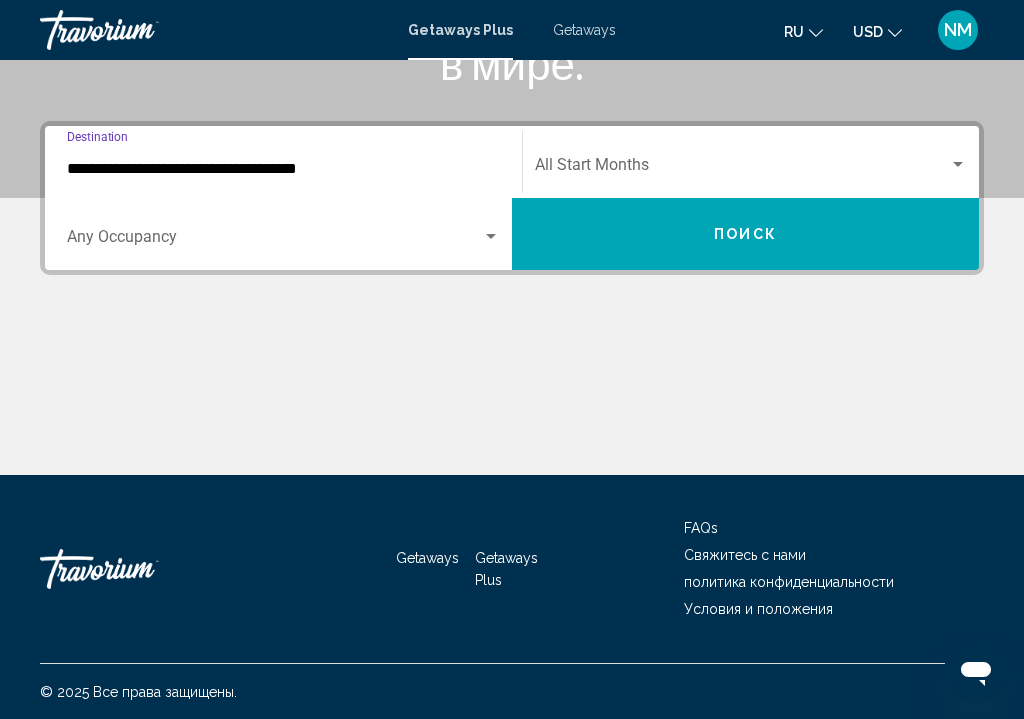 click at bounding box center [274, 241] 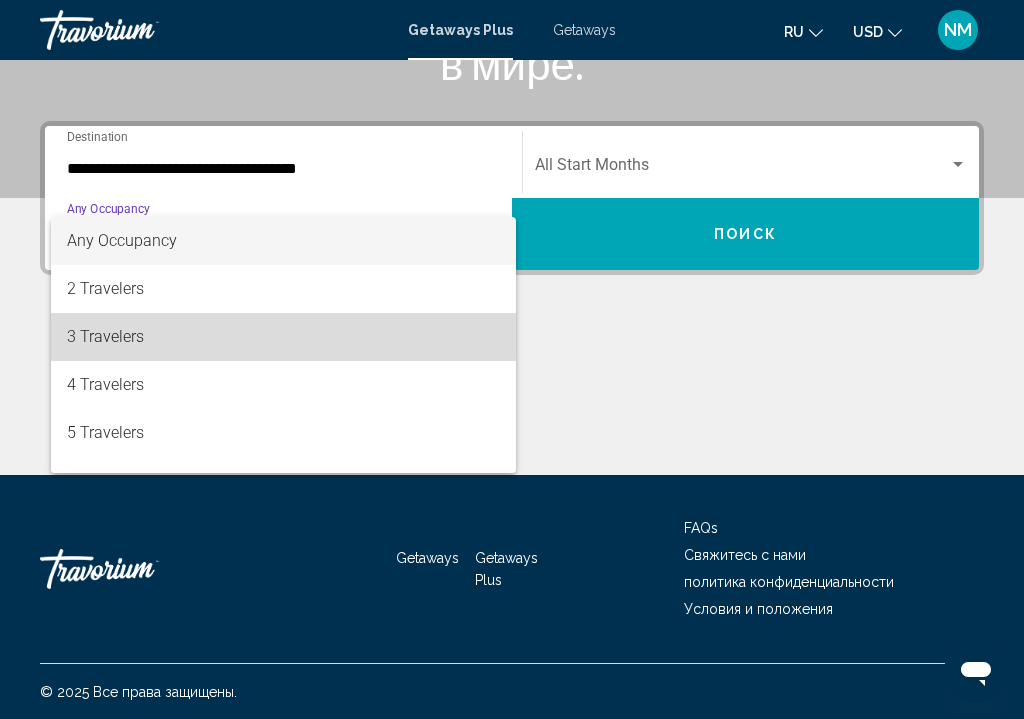 click on "3 Travelers" at bounding box center (283, 337) 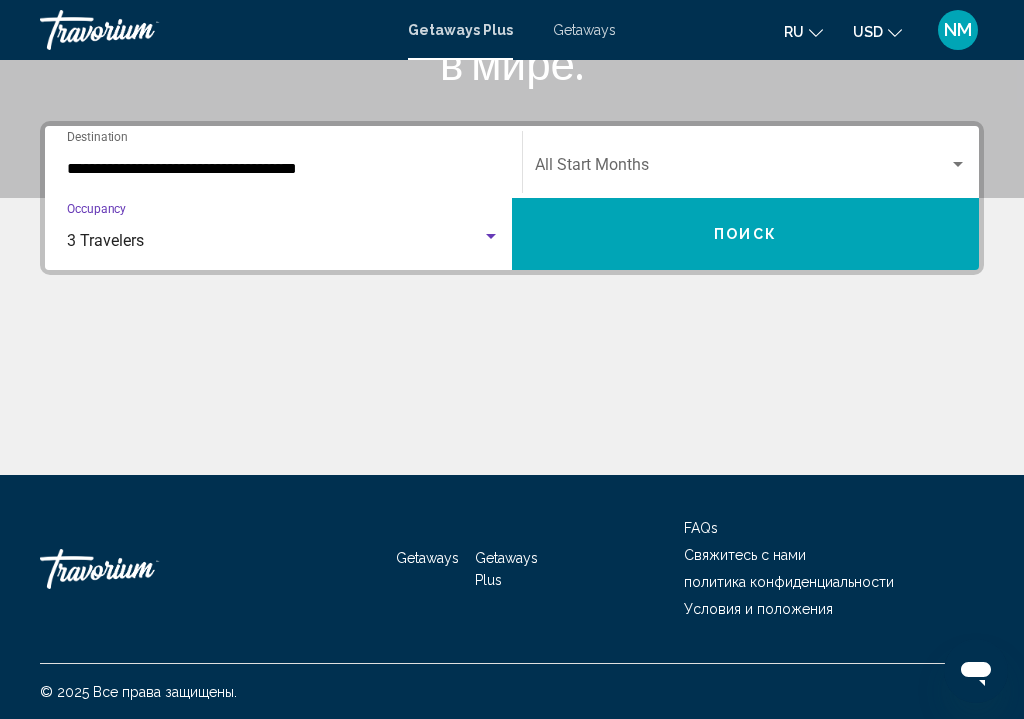 click at bounding box center (742, 169) 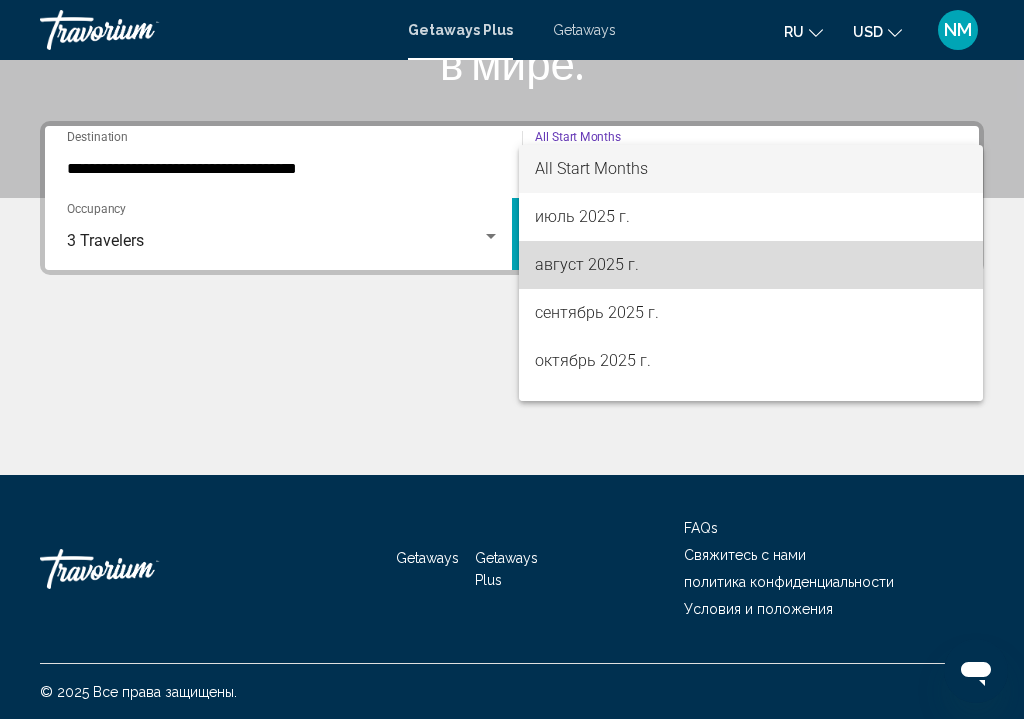 click on "август 2025 г." at bounding box center (751, 265) 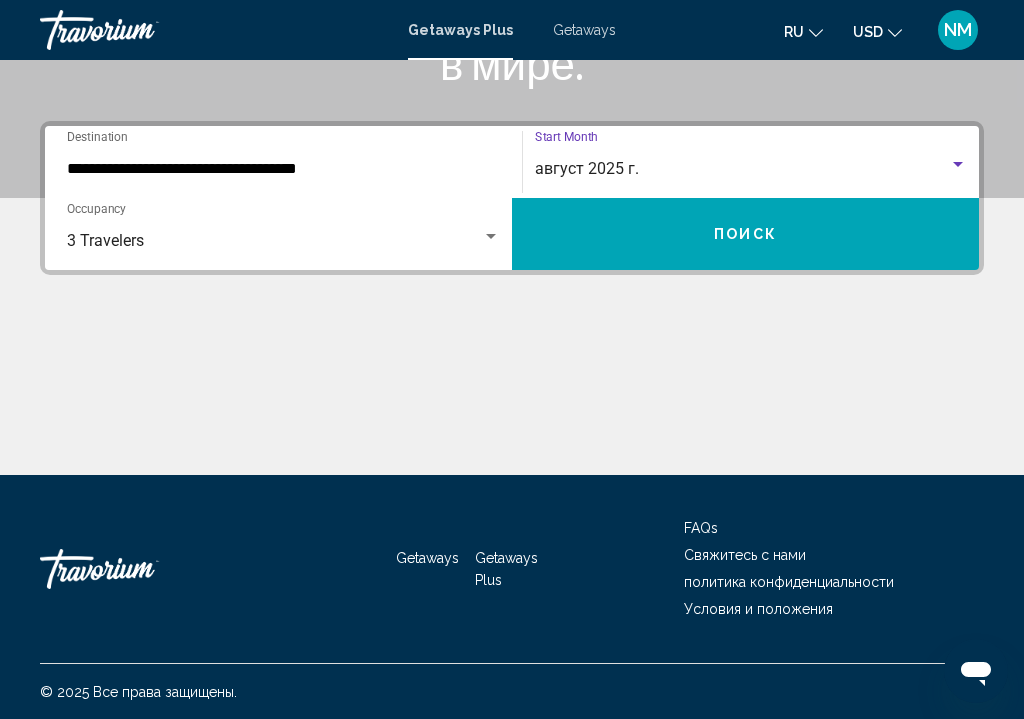 click on "Поиск" at bounding box center [745, 234] 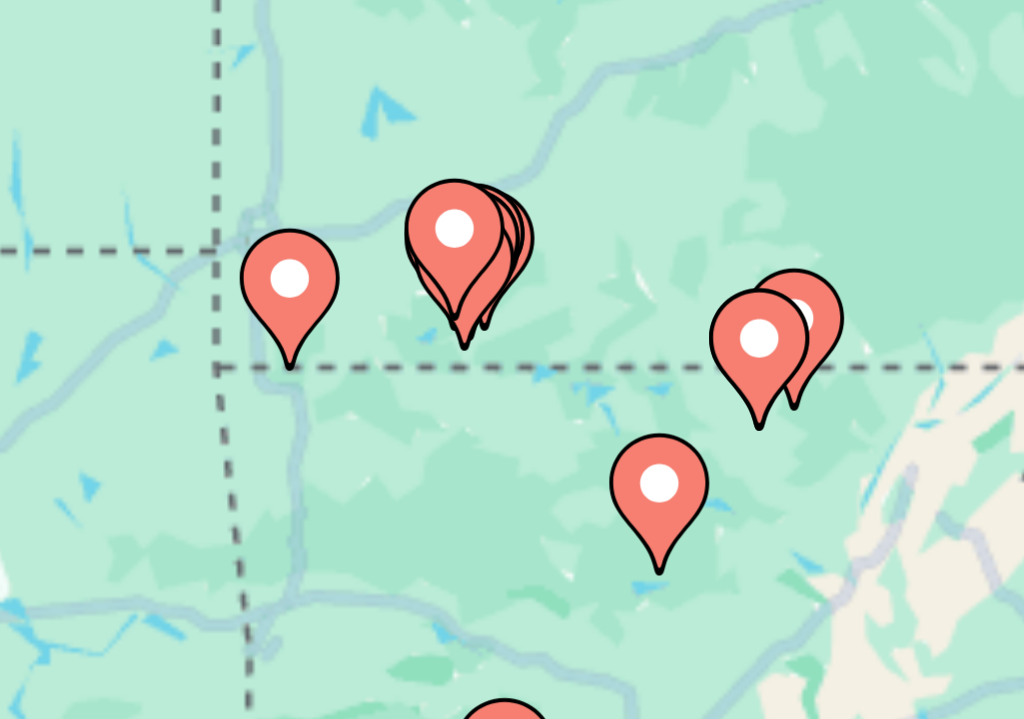 click at bounding box center (512, 485) 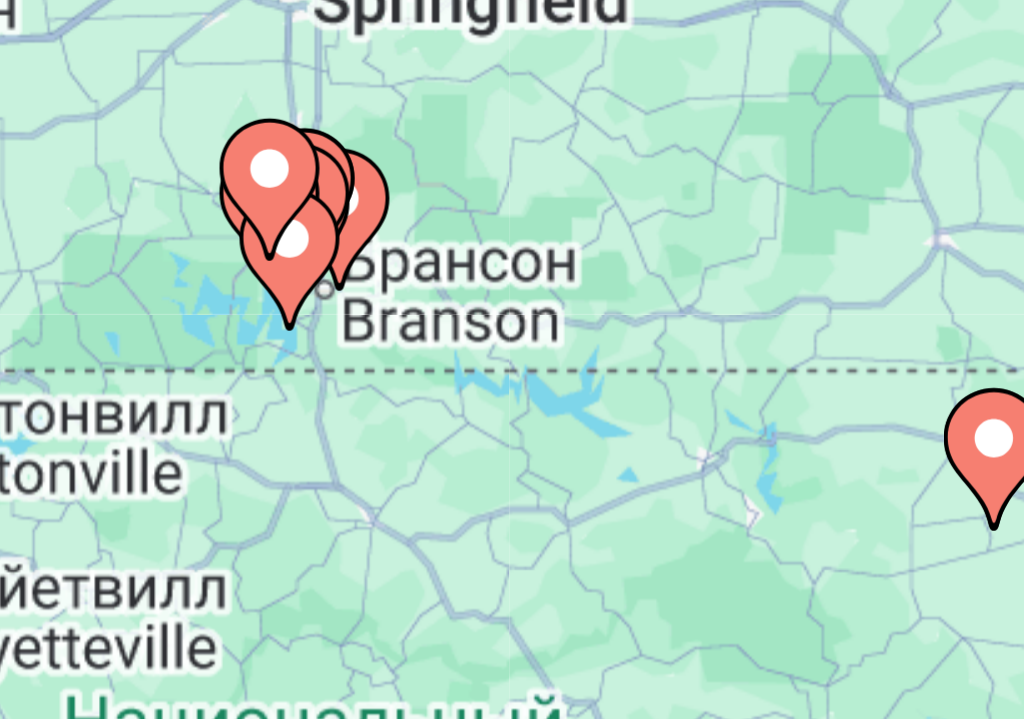 type on "**********" 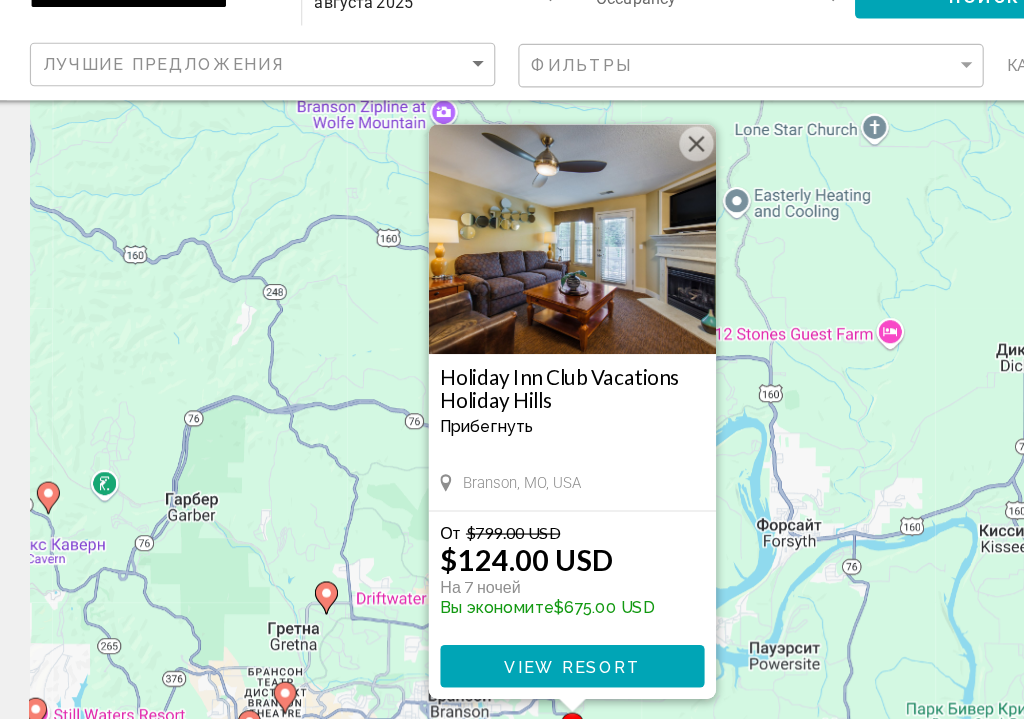 scroll, scrollTop: 32, scrollLeft: 0, axis: vertical 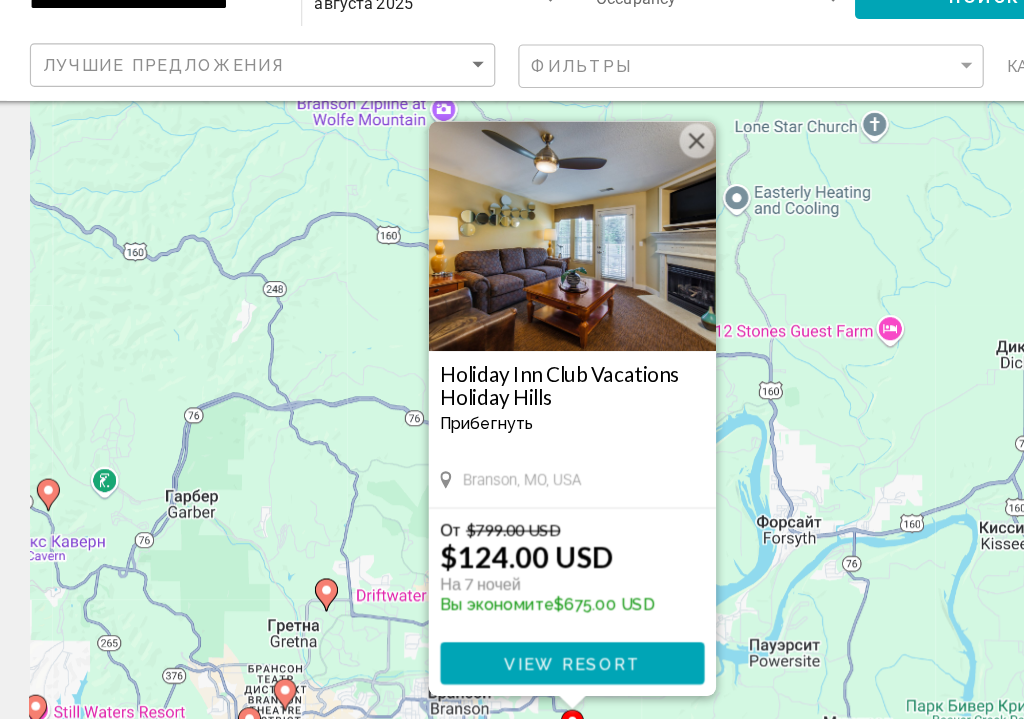 click on "View Resort" at bounding box center (511, 670) 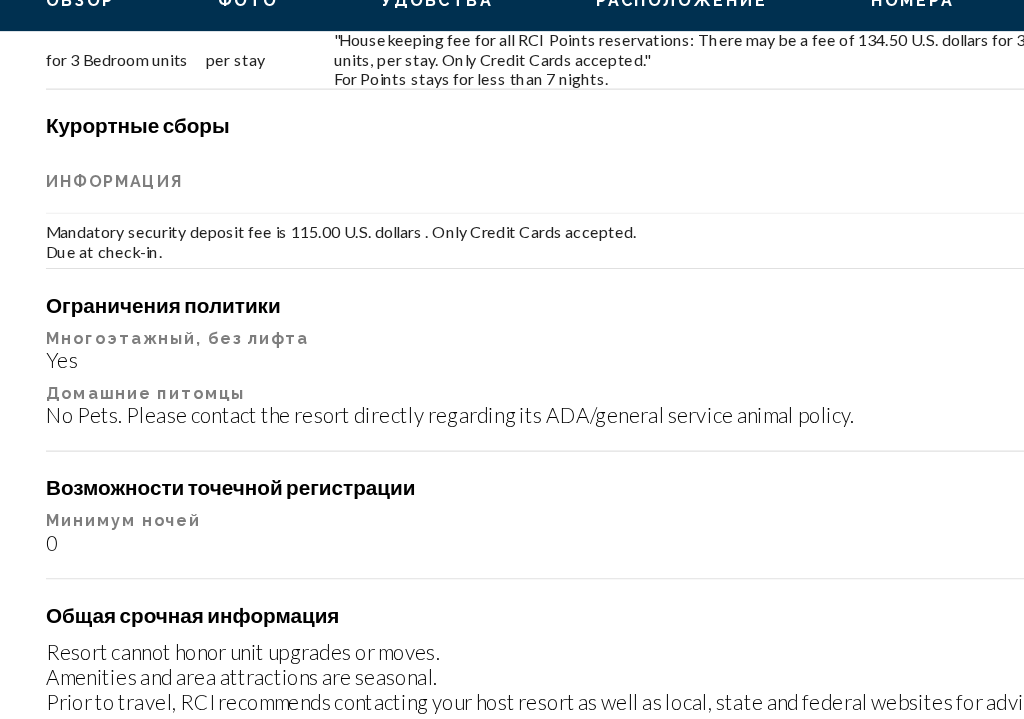 scroll, scrollTop: 2776, scrollLeft: 0, axis: vertical 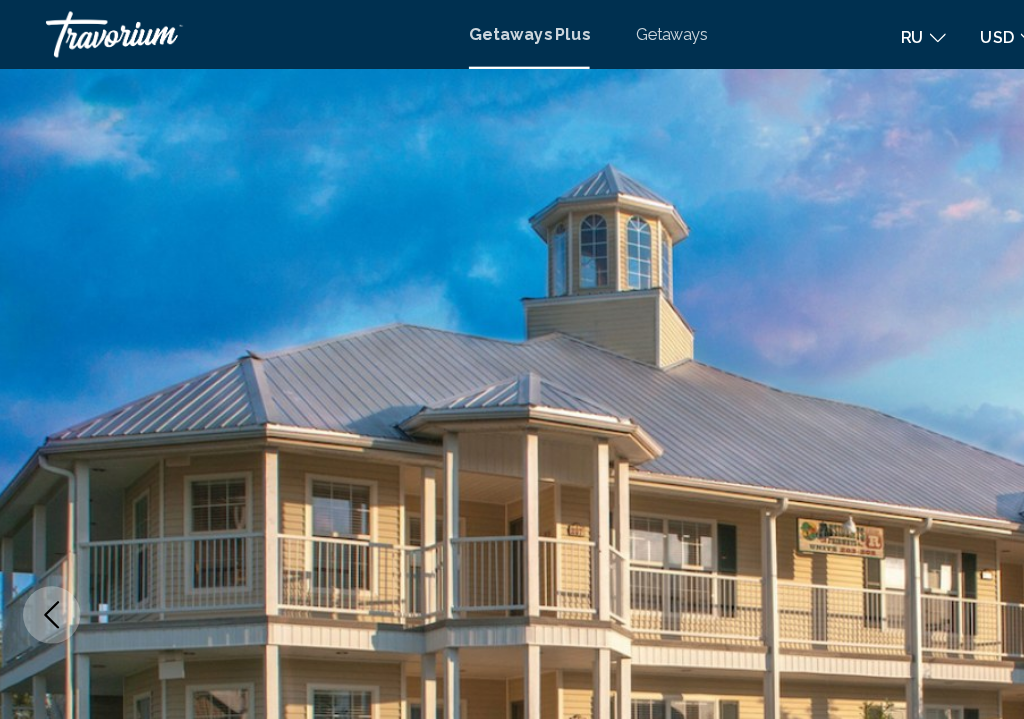click on "Getaways" at bounding box center [584, 30] 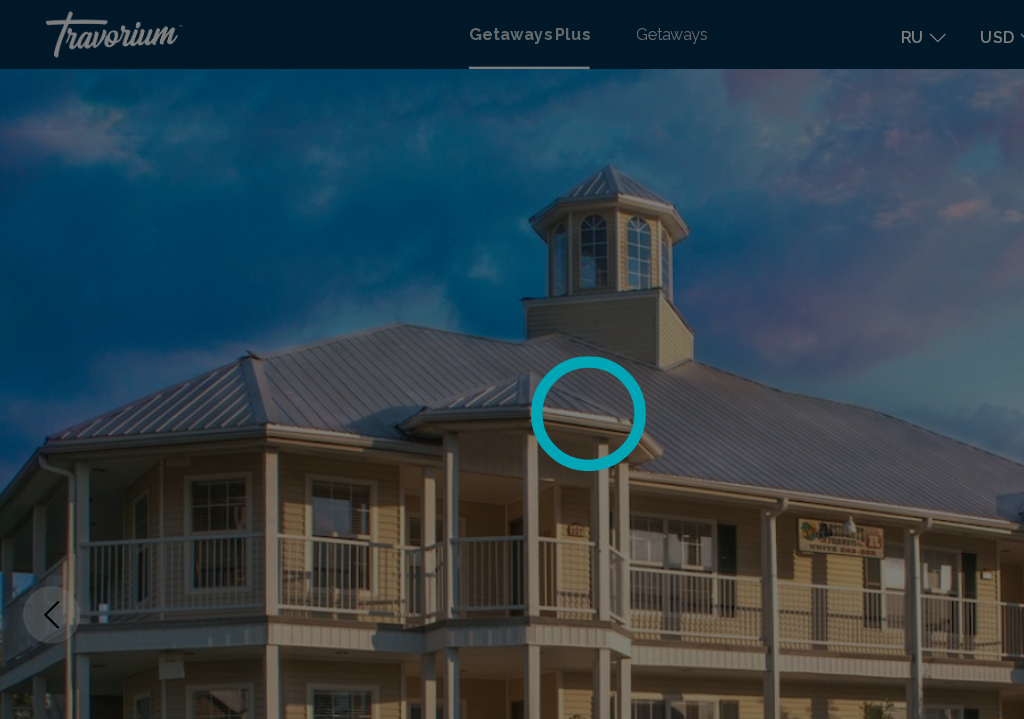 click at bounding box center [512, 359] 